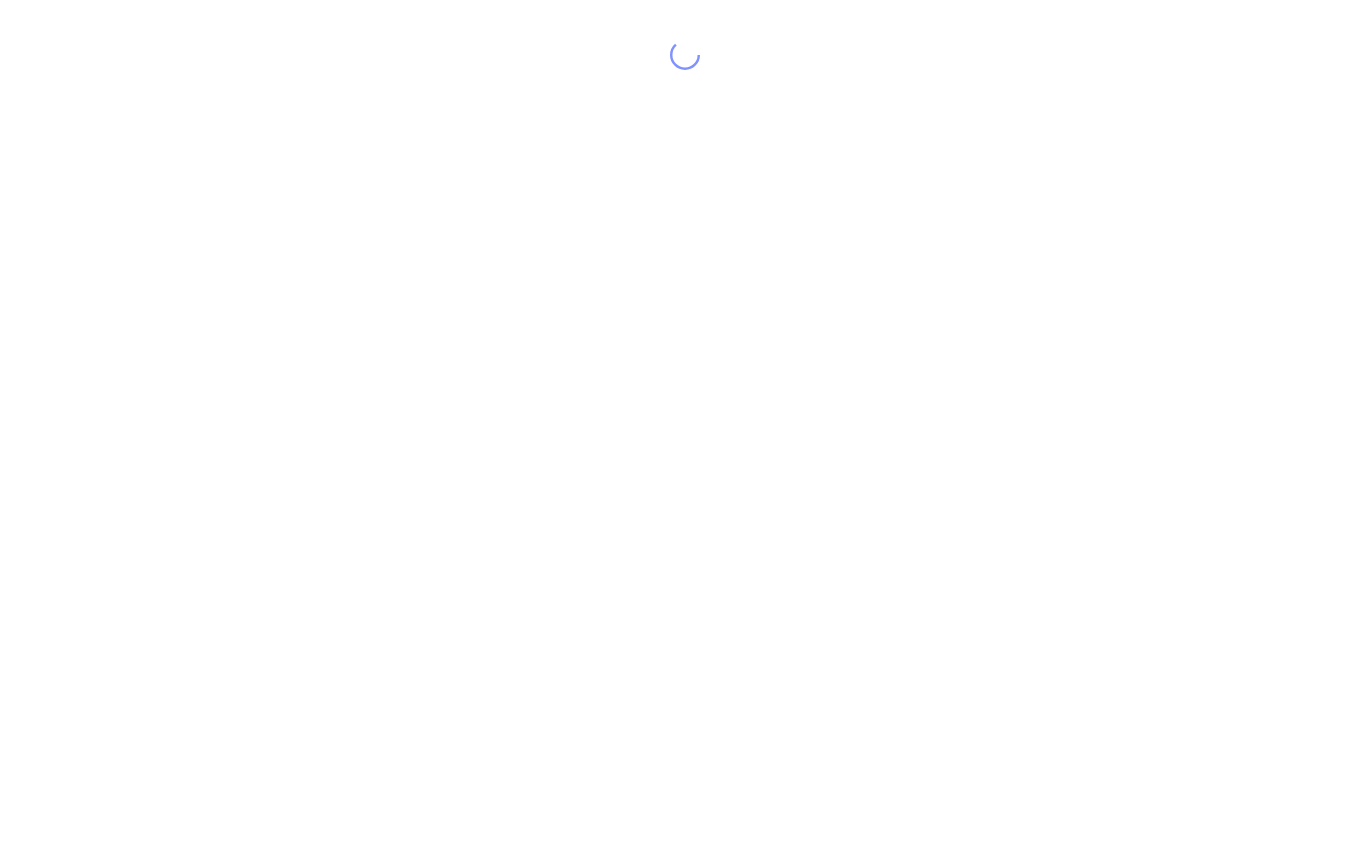 scroll, scrollTop: 0, scrollLeft: 0, axis: both 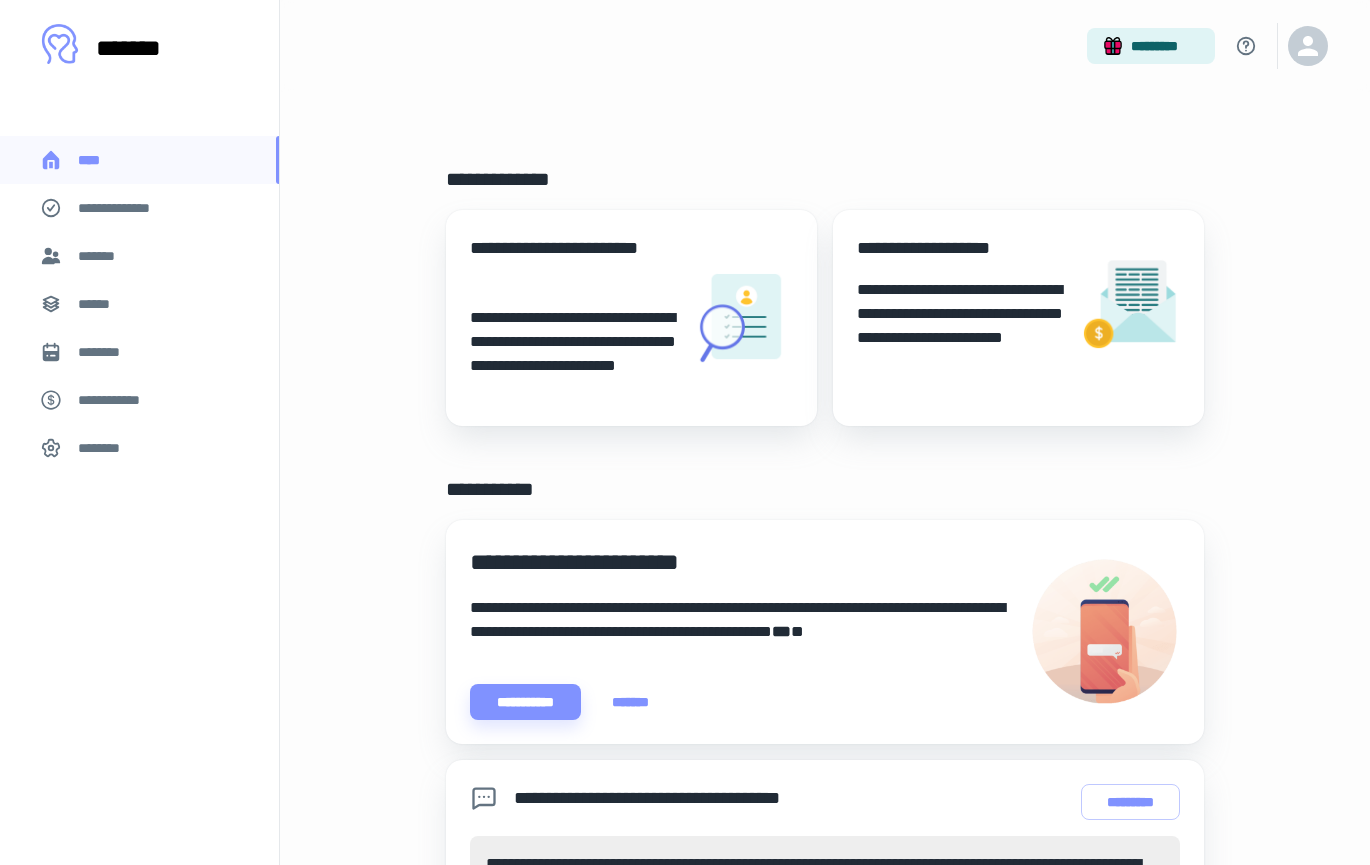 click on "*******" at bounding box center (101, 256) 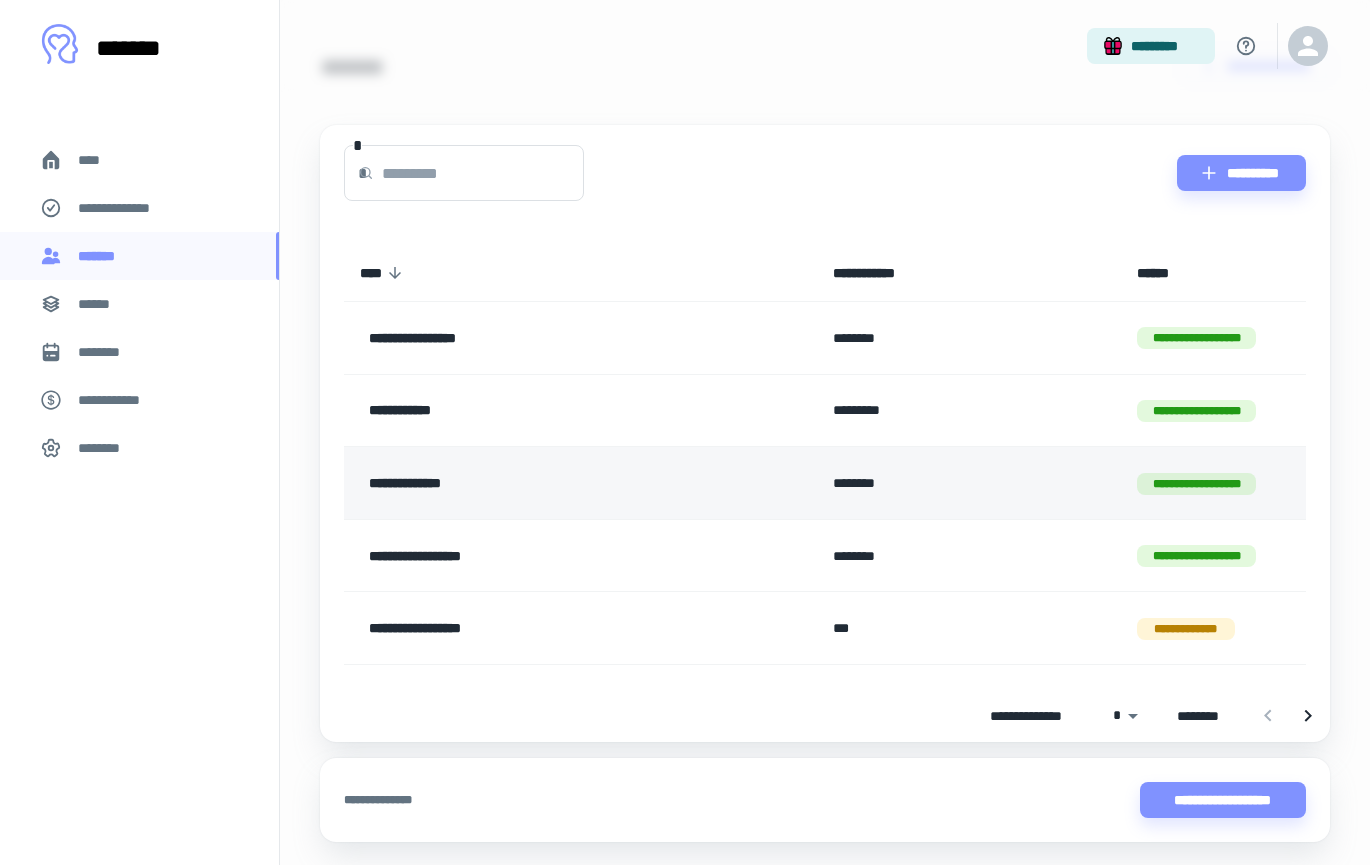 scroll, scrollTop: 78, scrollLeft: 0, axis: vertical 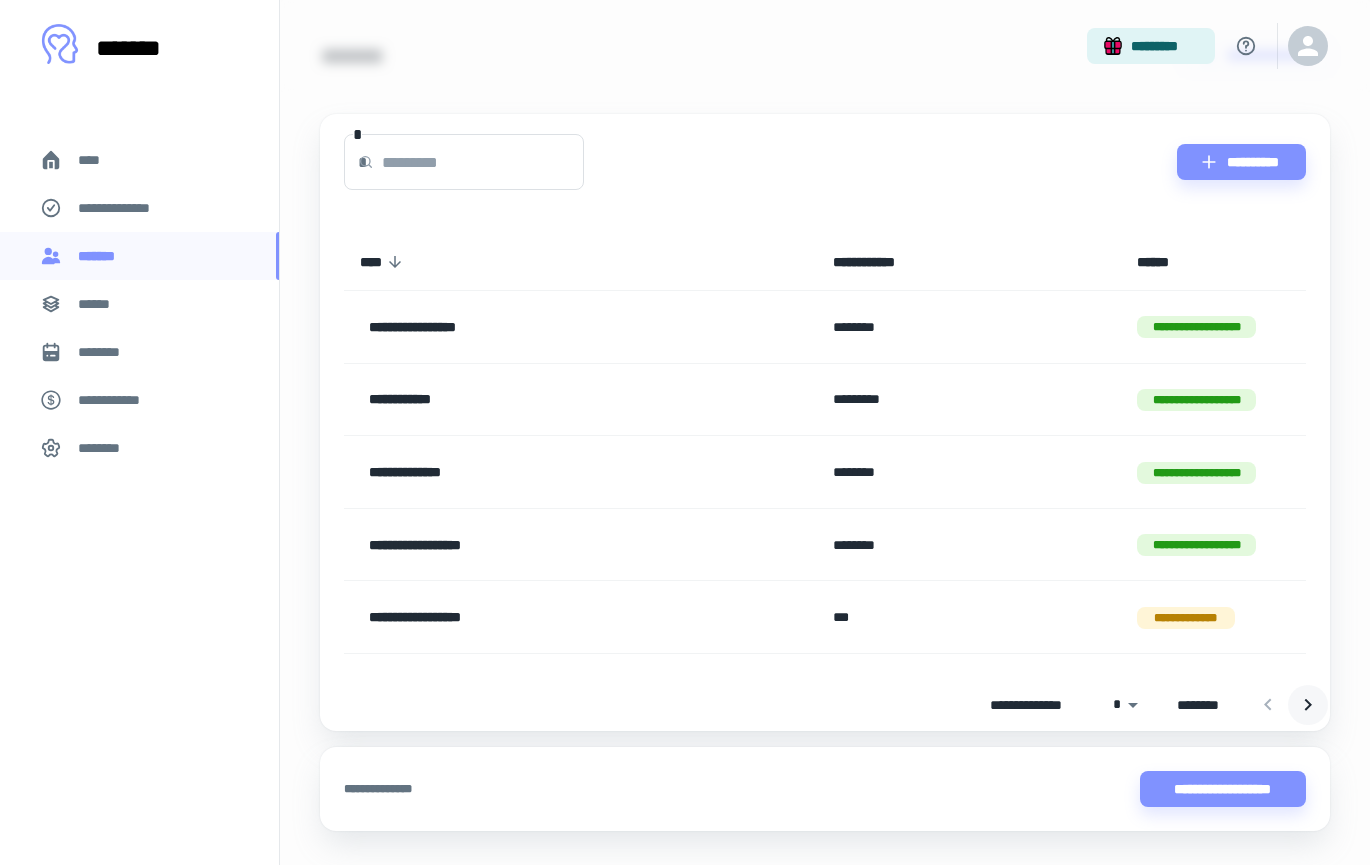click 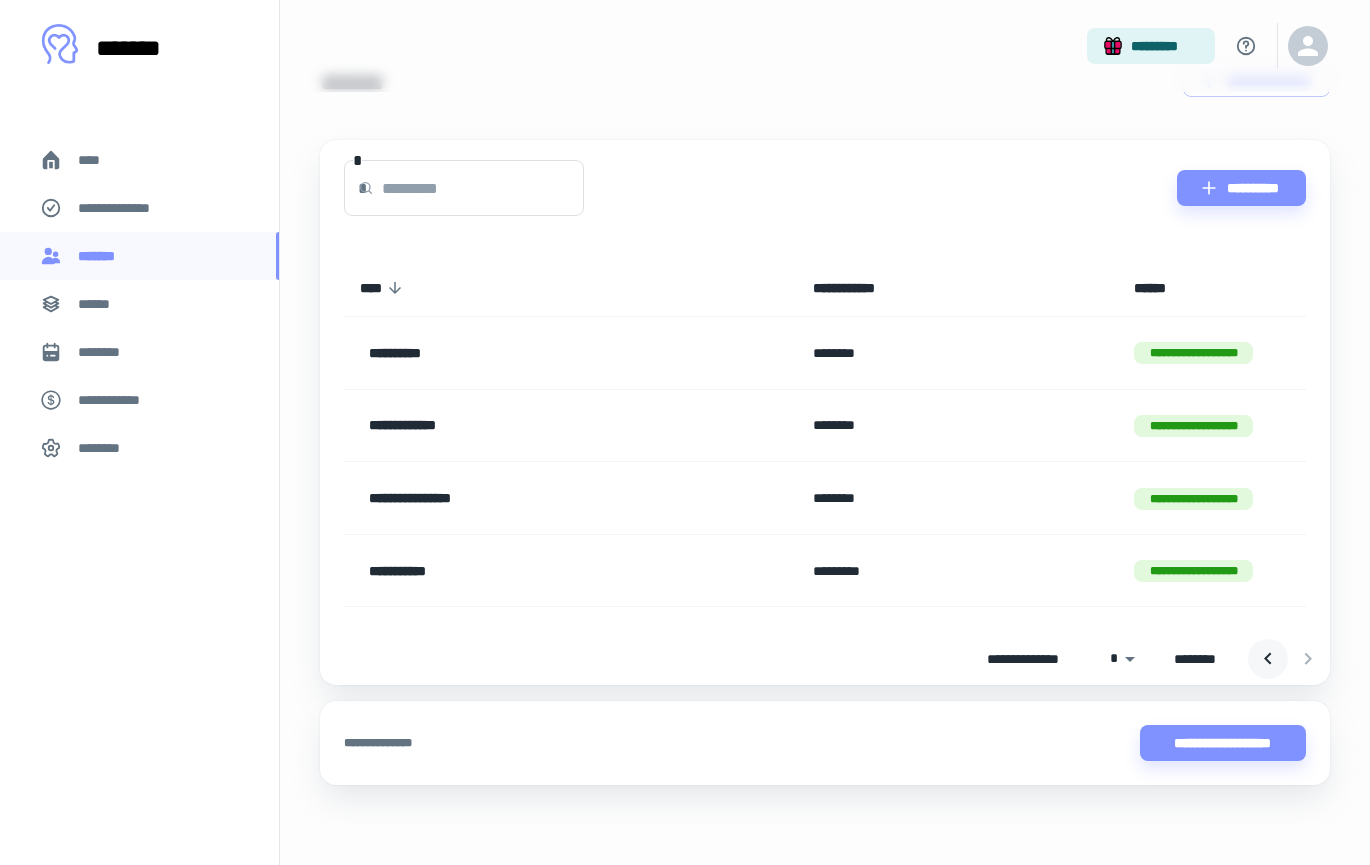 click 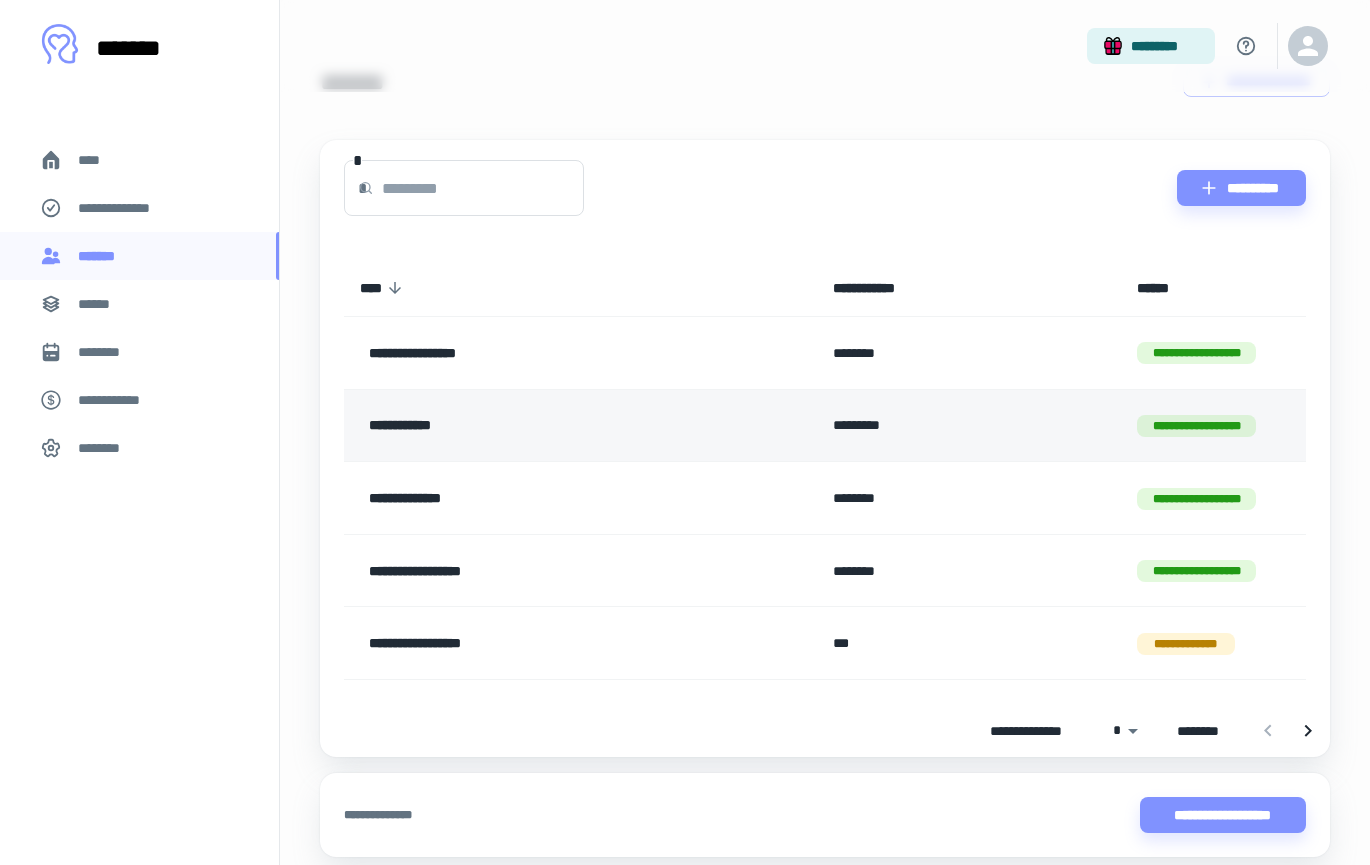 click on "**********" at bounding box center [537, 426] 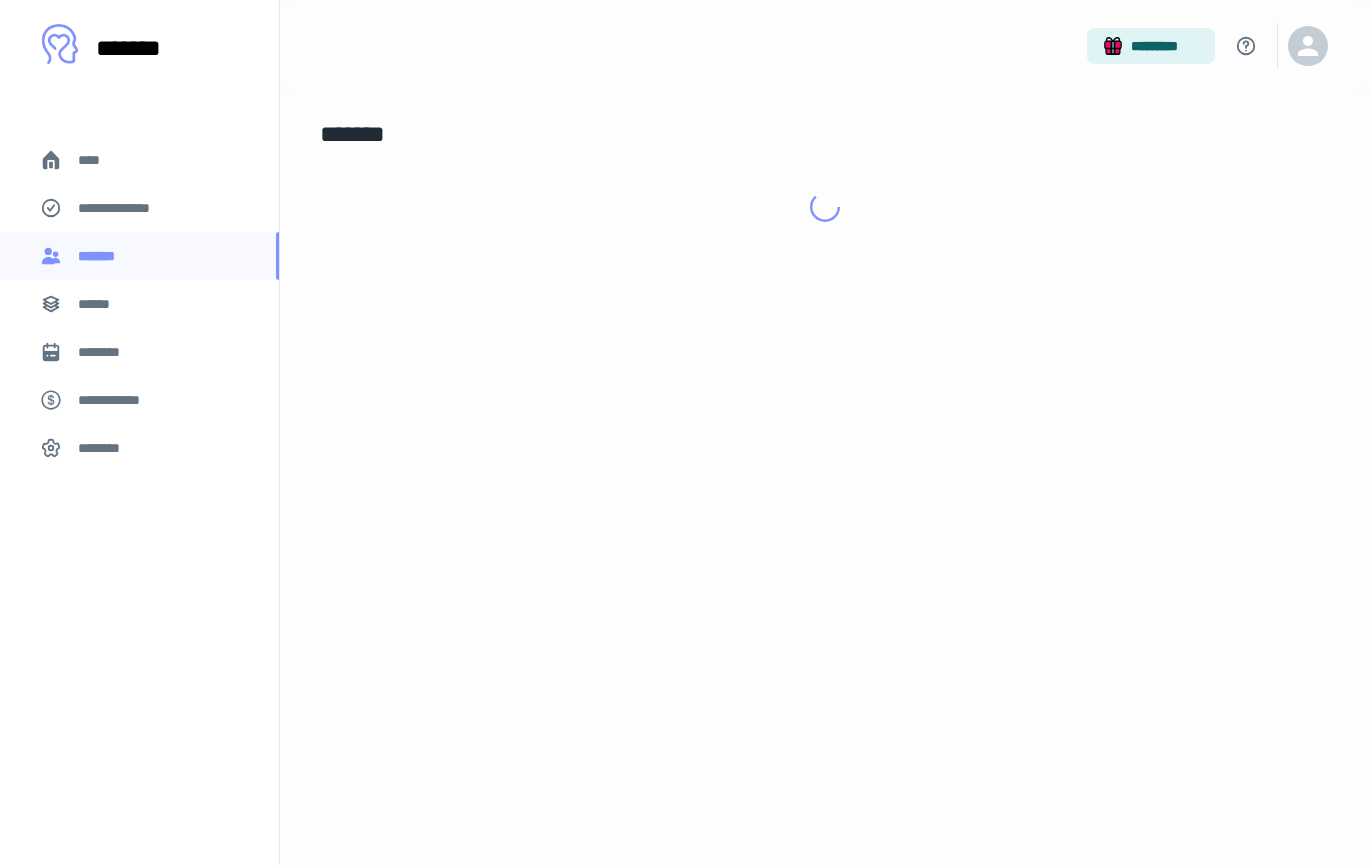 scroll, scrollTop: 0, scrollLeft: 0, axis: both 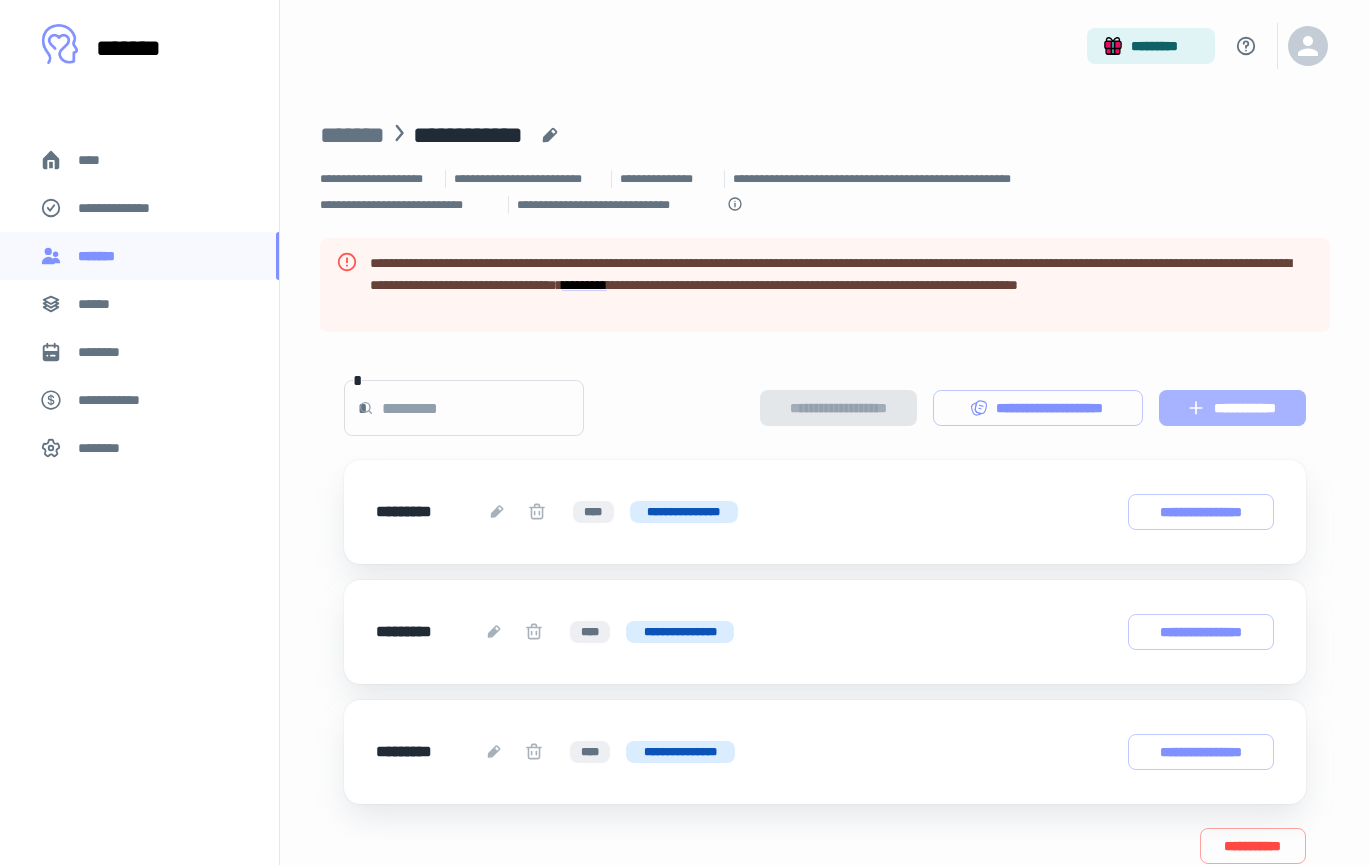 click on "**********" at bounding box center [1232, 408] 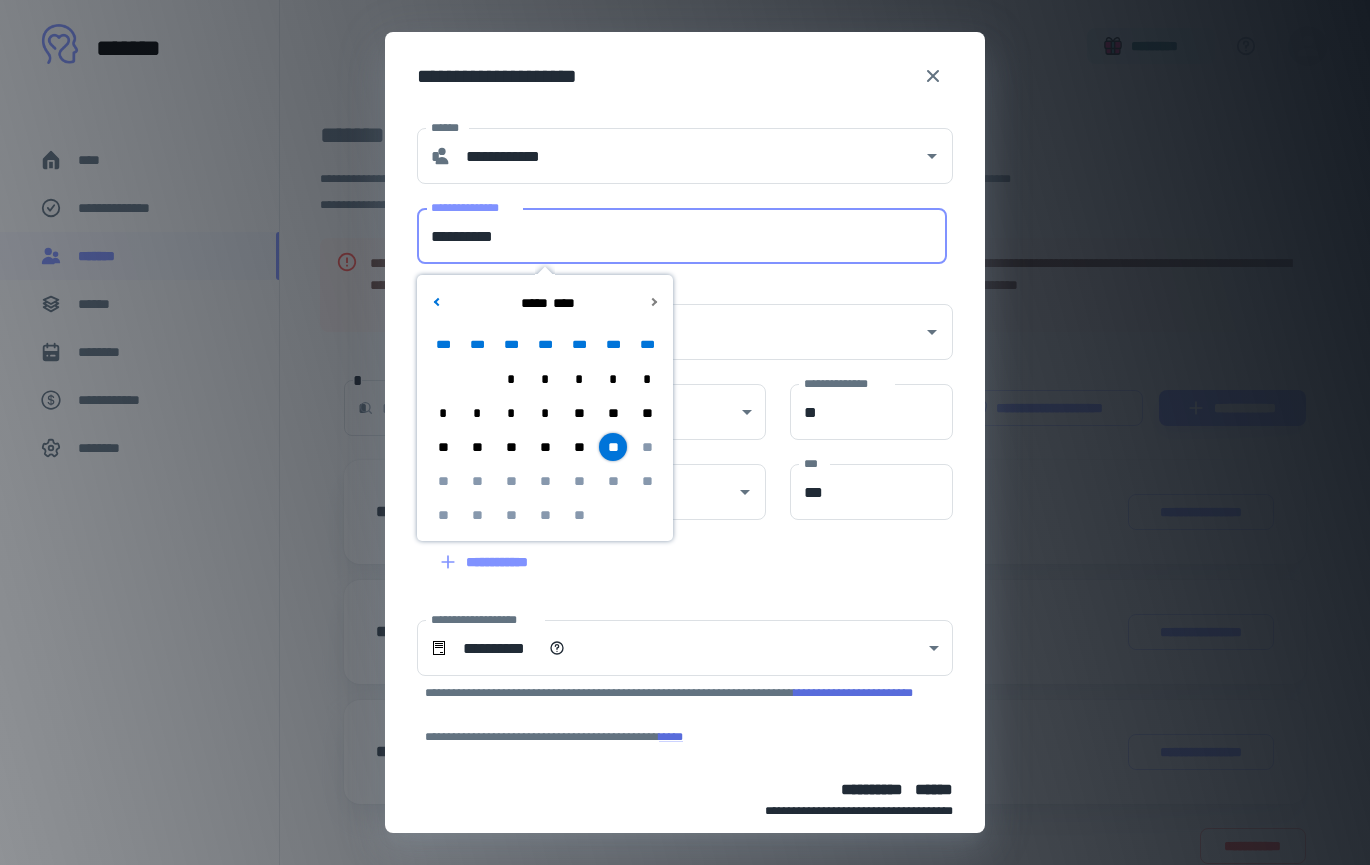drag, startPoint x: 534, startPoint y: 247, endPoint x: 412, endPoint y: 235, distance: 122.588745 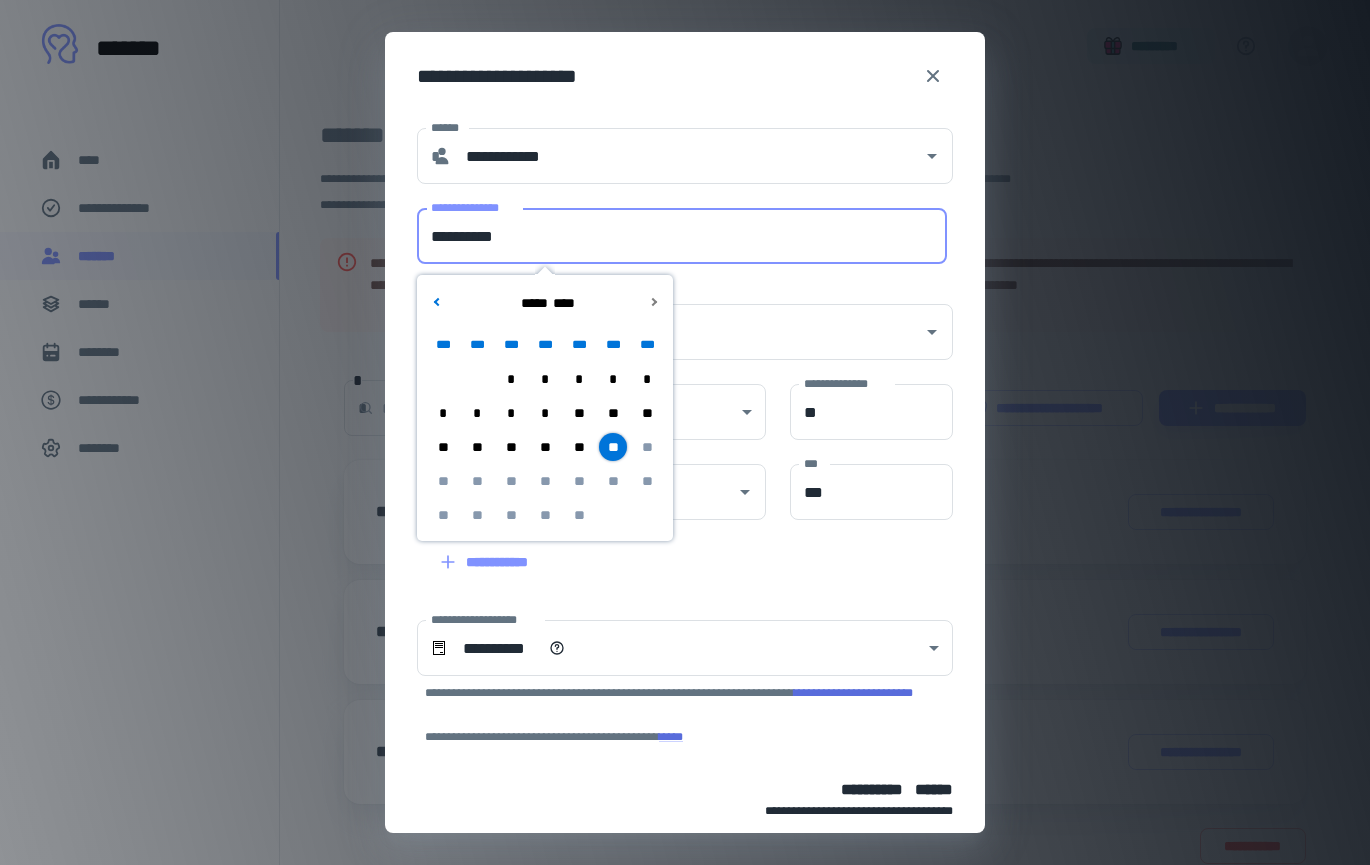 click on "**********" at bounding box center (673, 224) 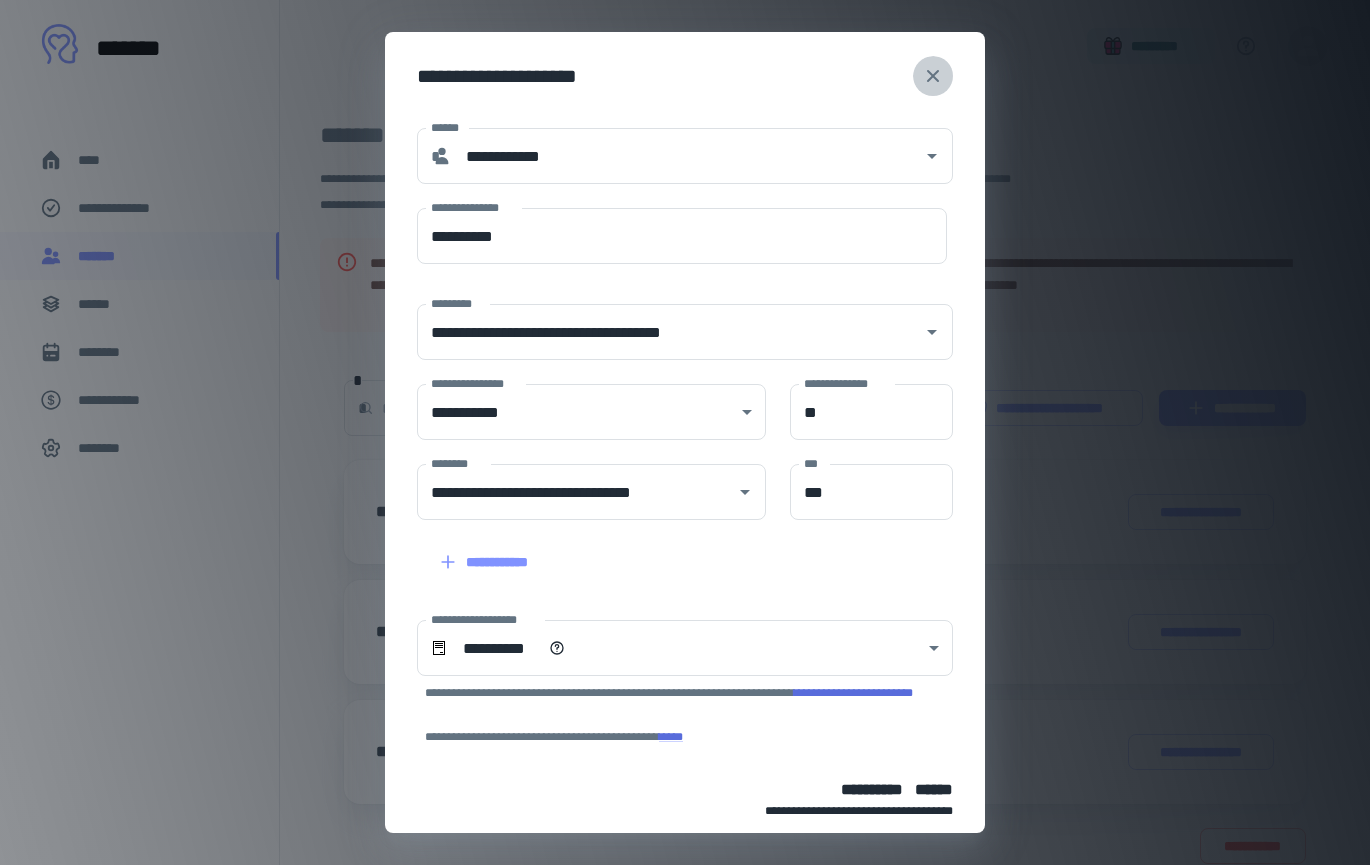 click 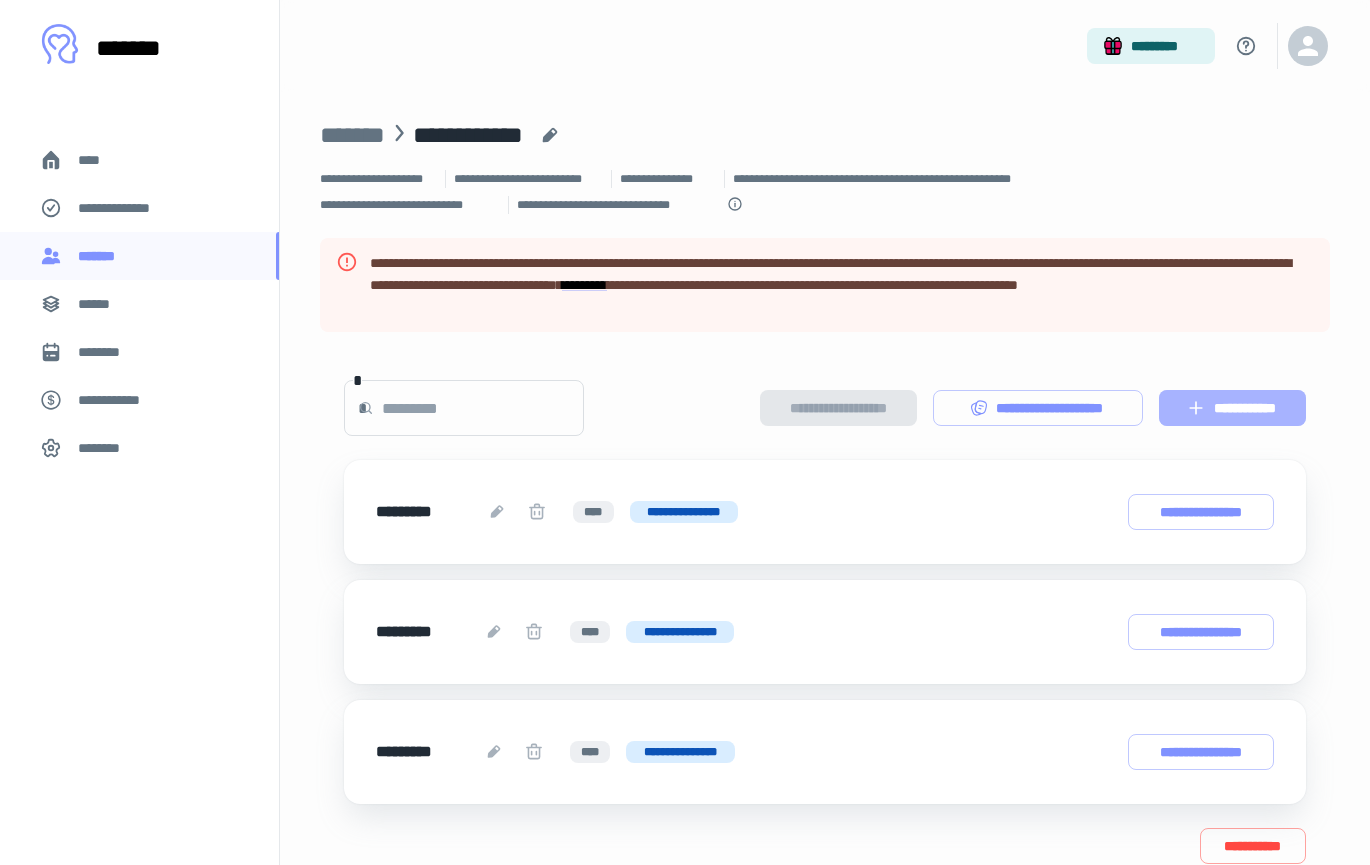 click on "**********" at bounding box center [1232, 408] 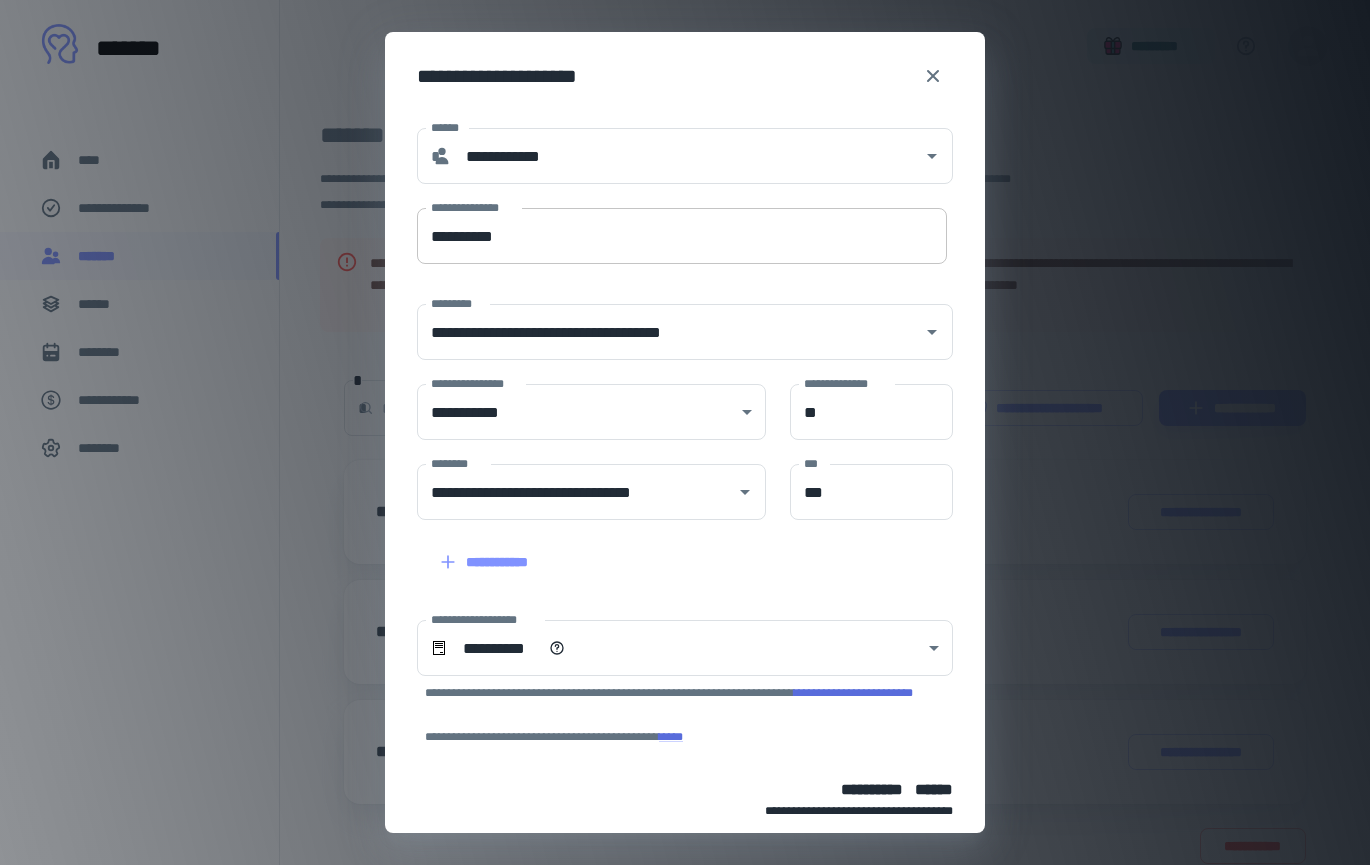 click on "**********" at bounding box center [682, 236] 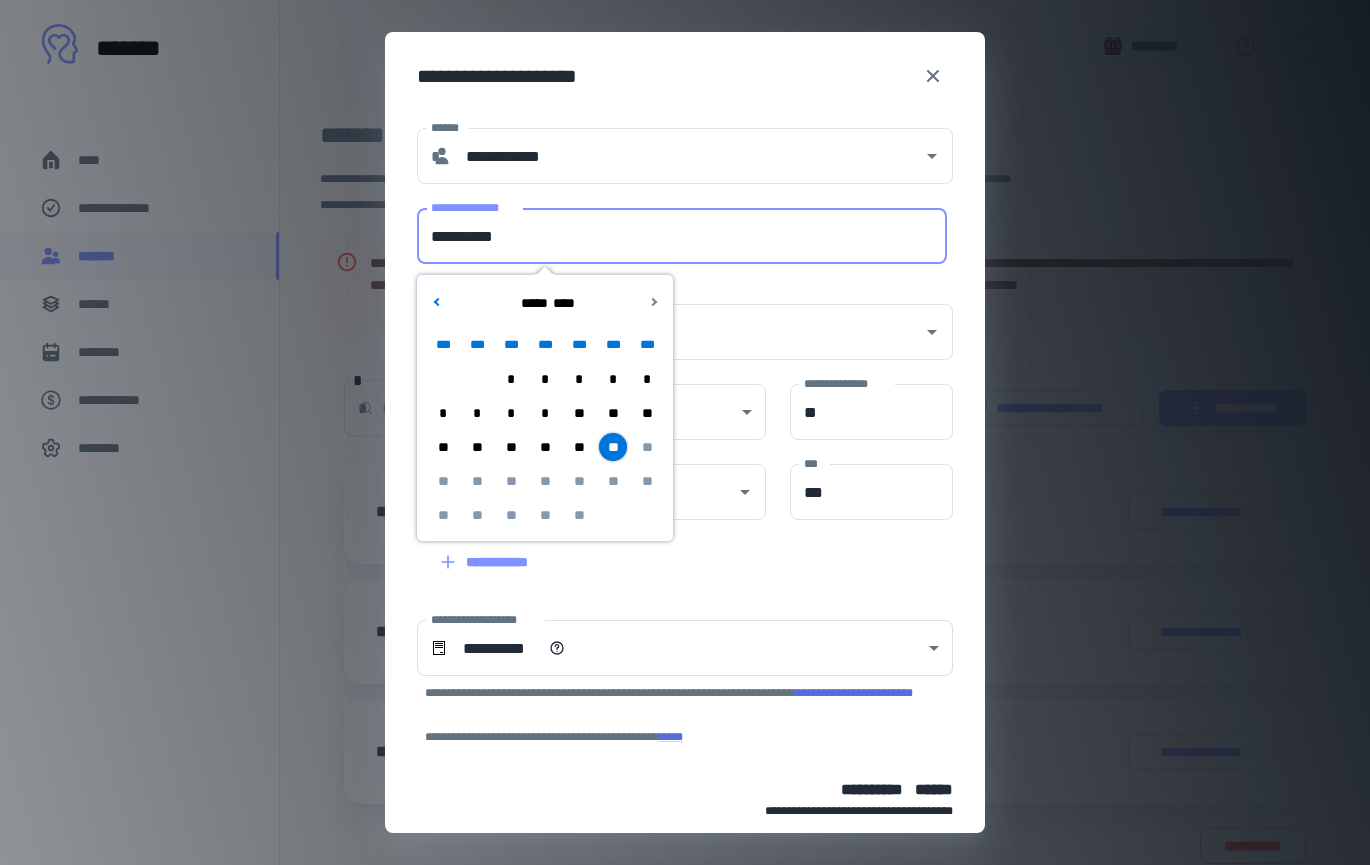 click on "*" at bounding box center [545, 379] 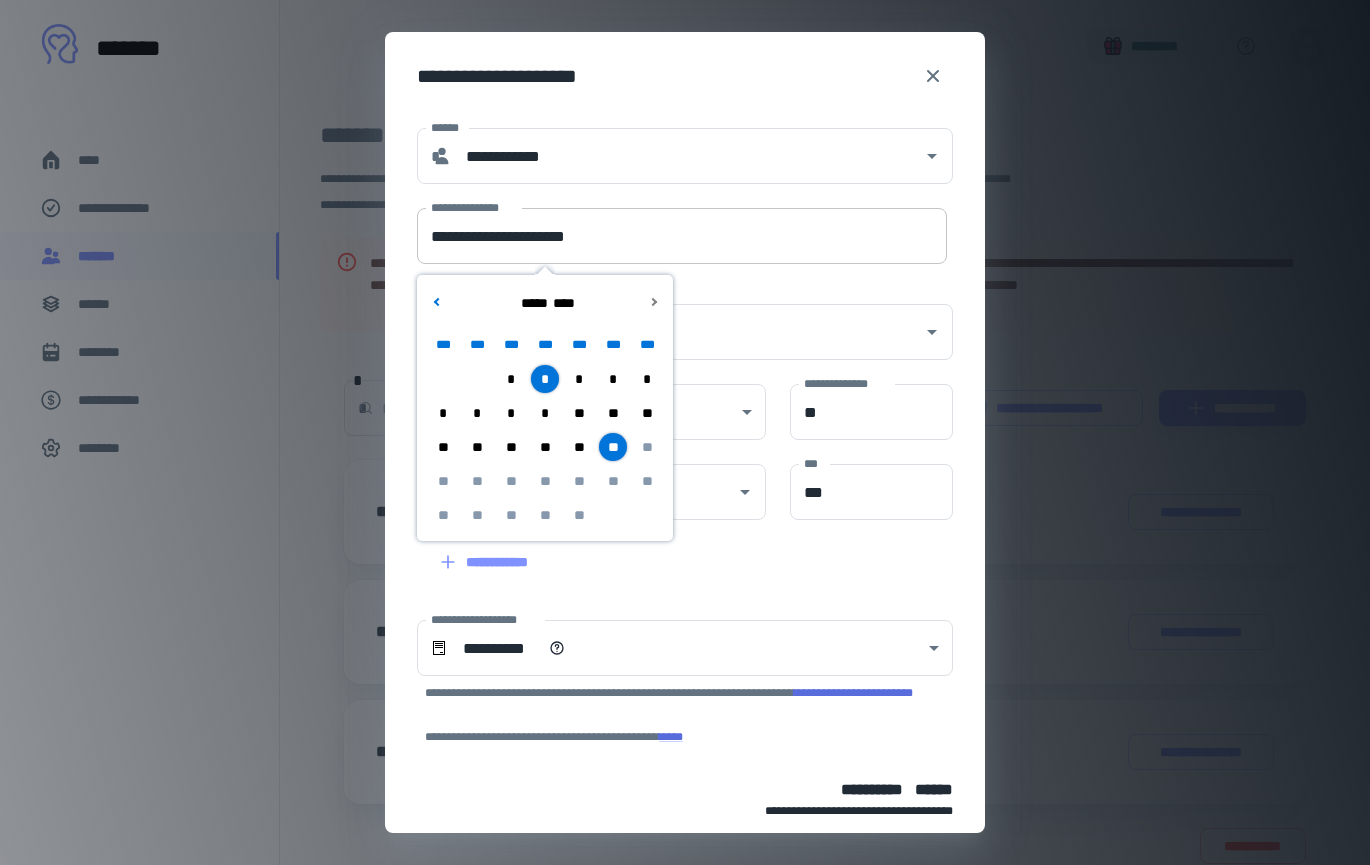 click on "**********" at bounding box center (682, 236) 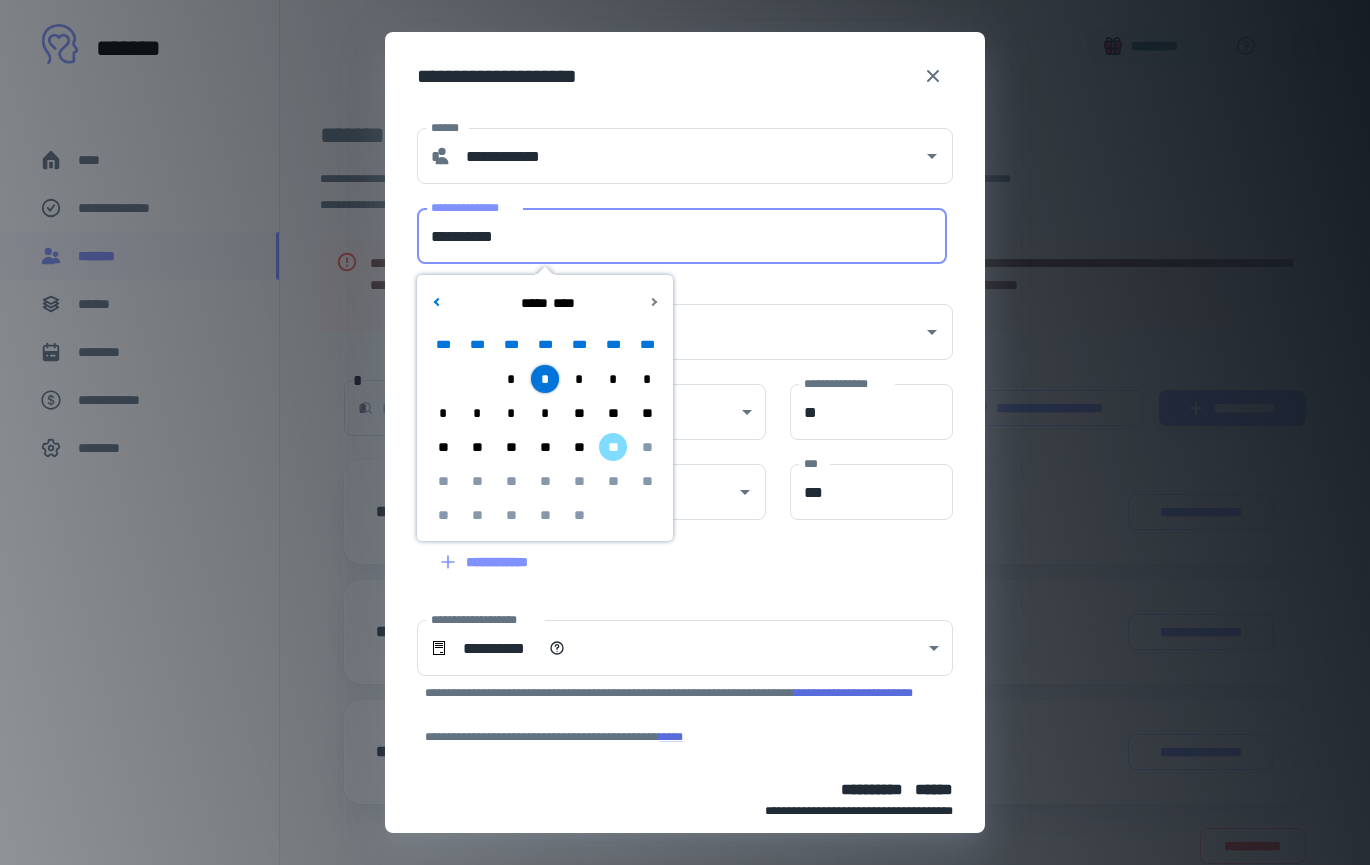 type on "**********" 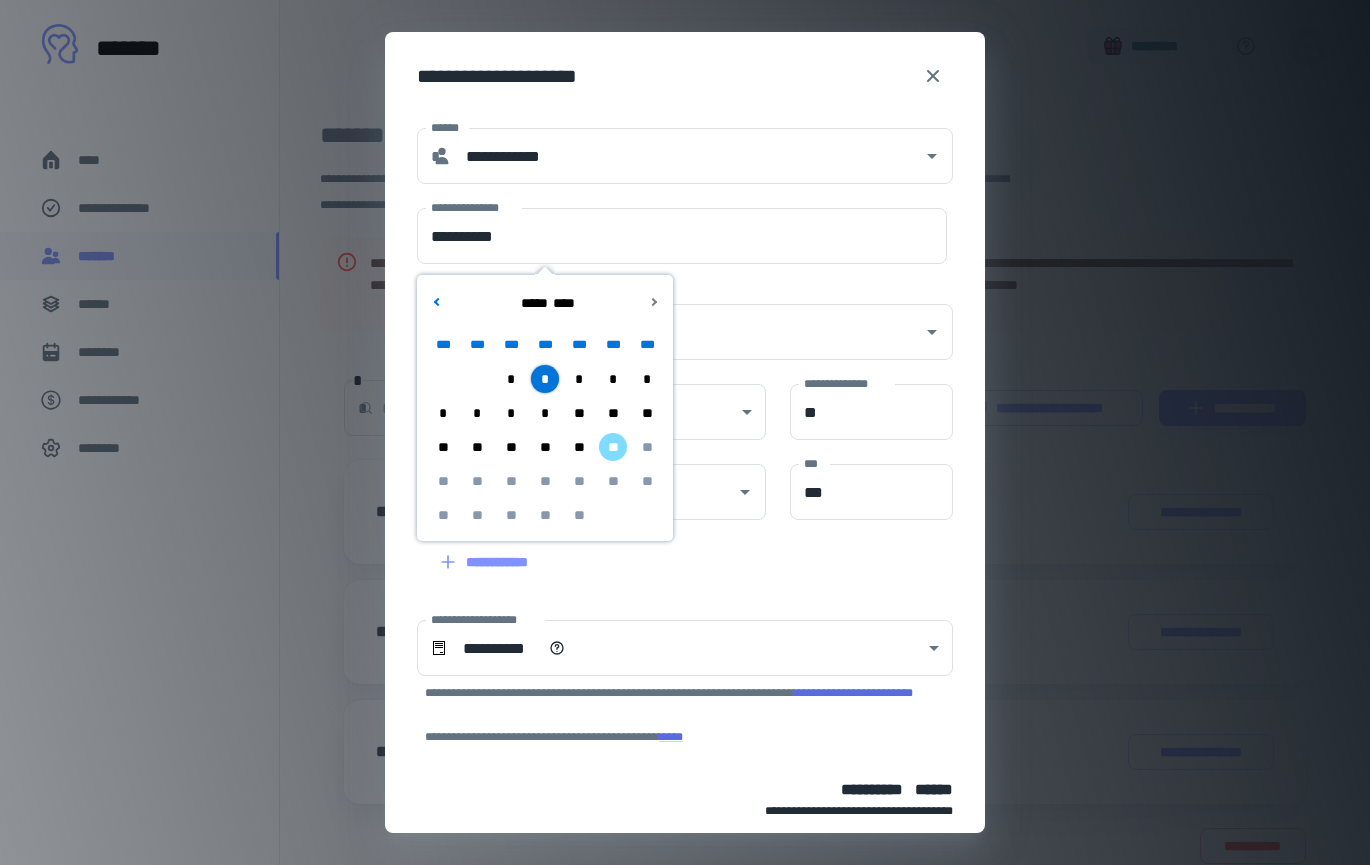 click on "**********" at bounding box center [685, 560] 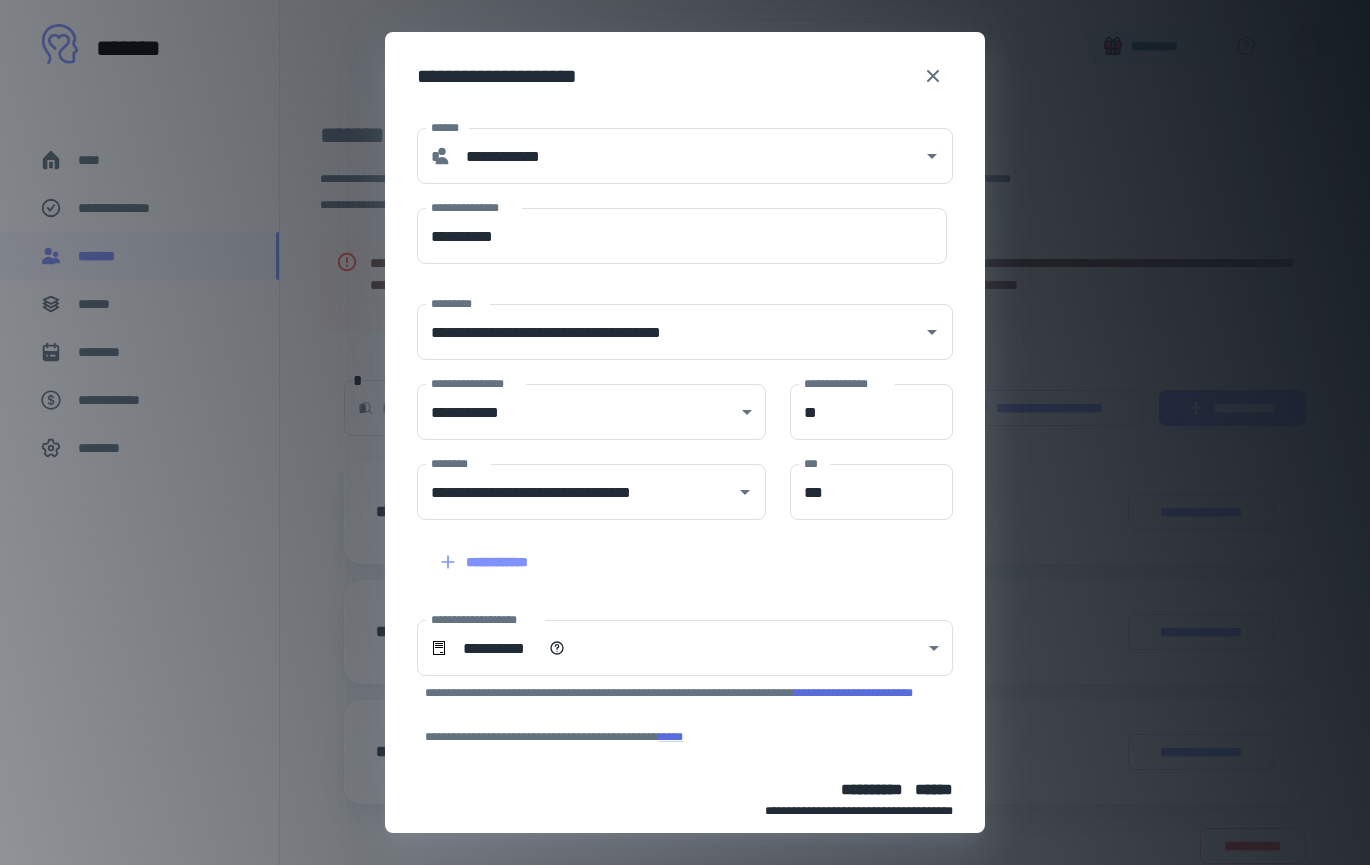 click on "**********" at bounding box center (685, 560) 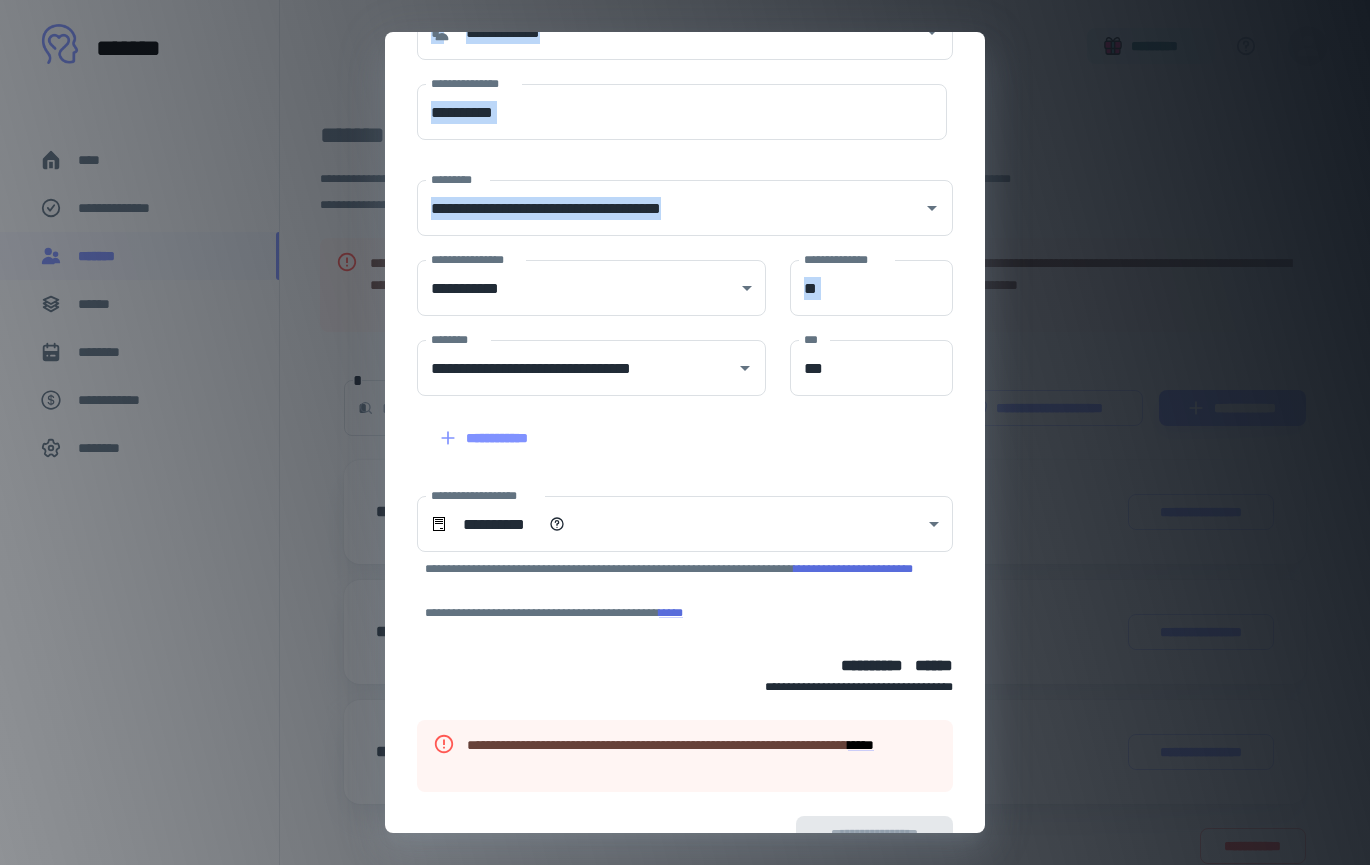 scroll, scrollTop: 175, scrollLeft: 0, axis: vertical 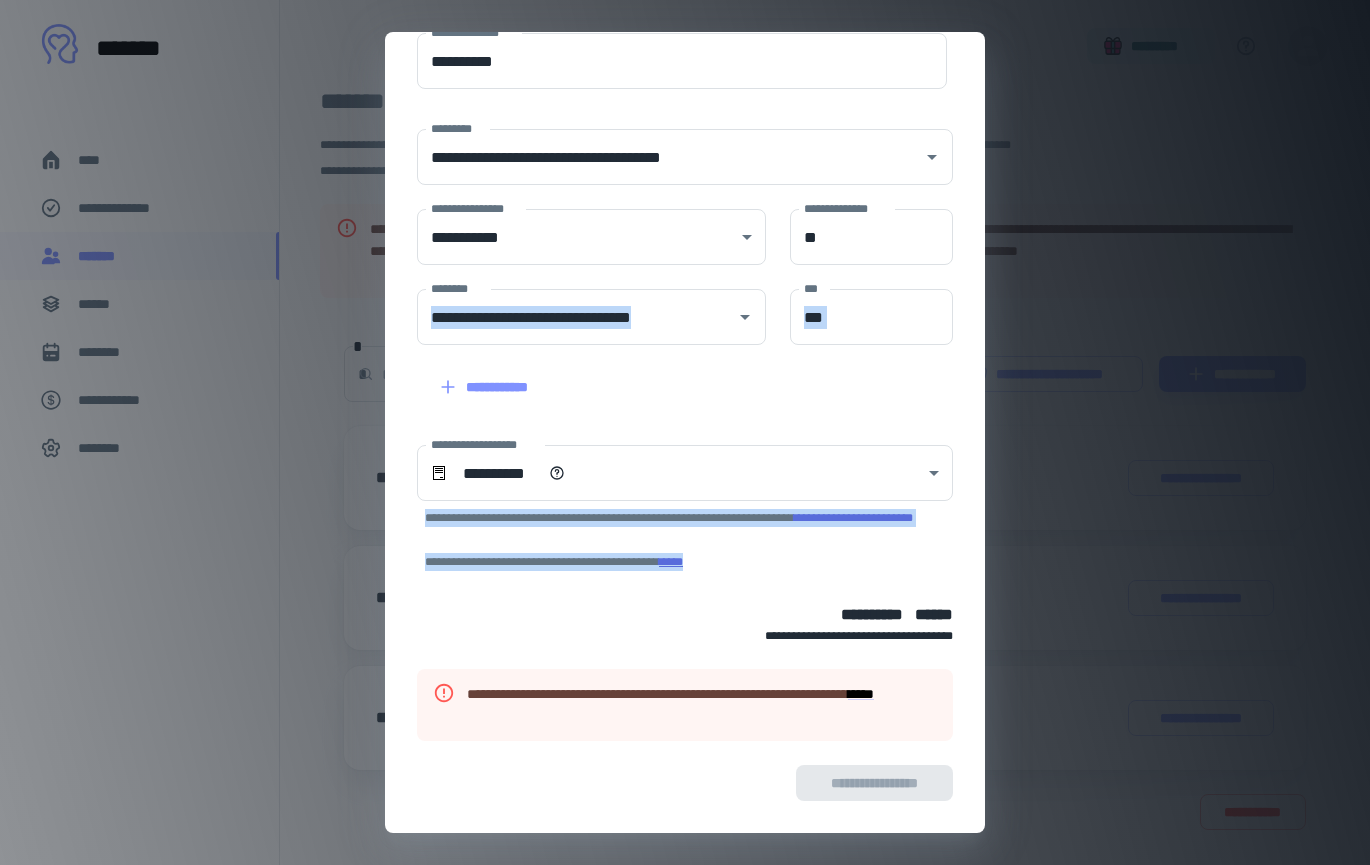 drag, startPoint x: 398, startPoint y: 517, endPoint x: 475, endPoint y: 855, distance: 346.6598 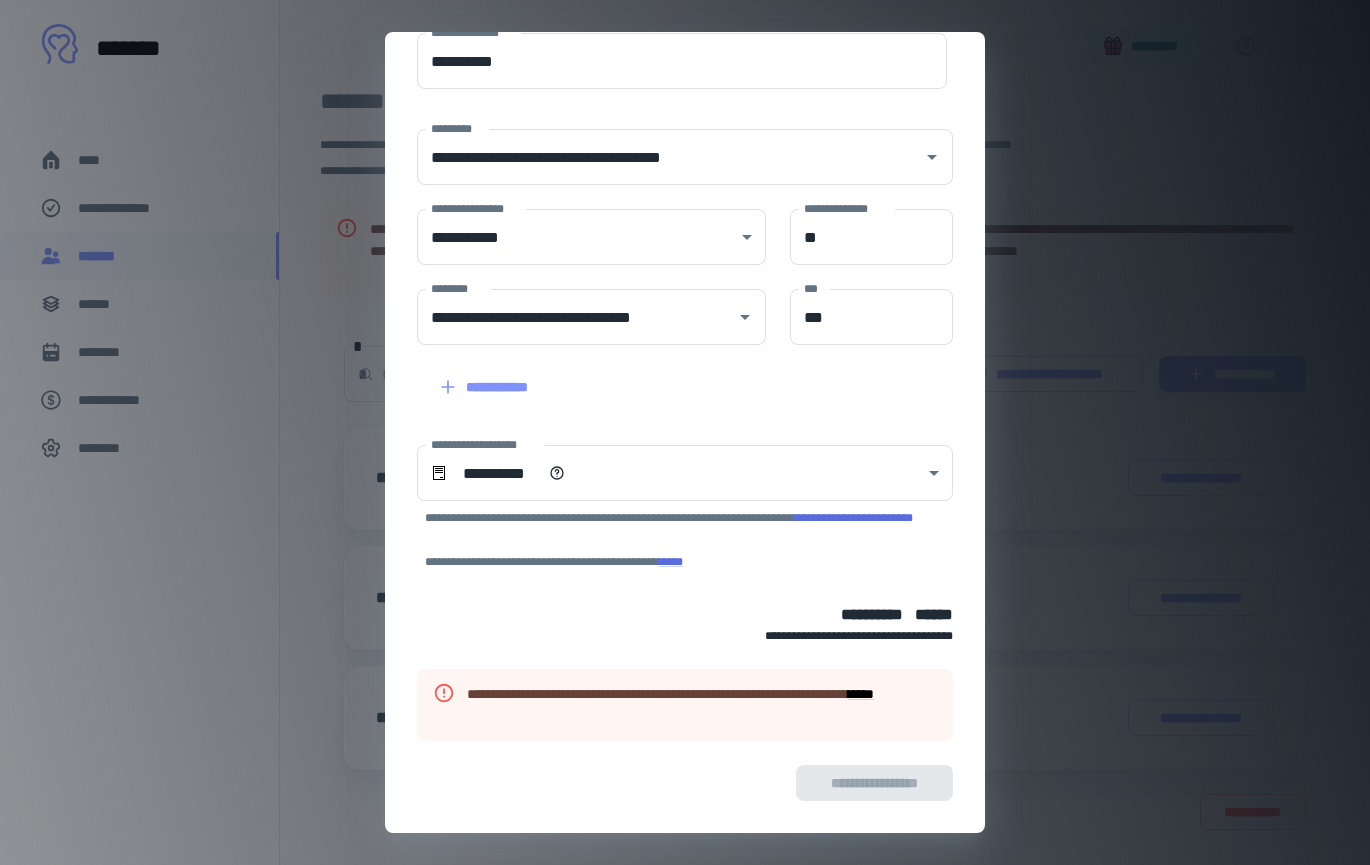 click on "**********" at bounding box center [673, 693] 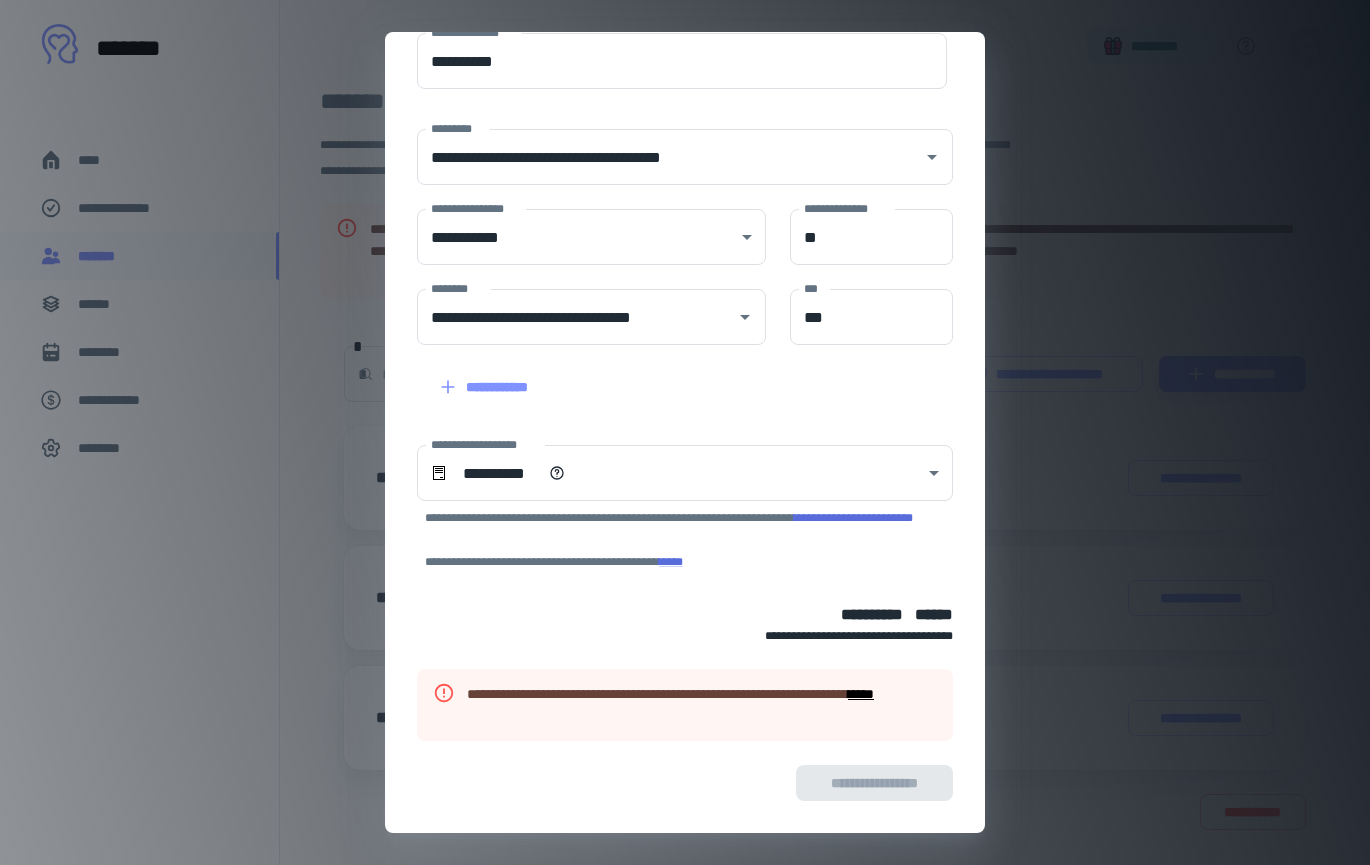 click on "****" at bounding box center (861, 694) 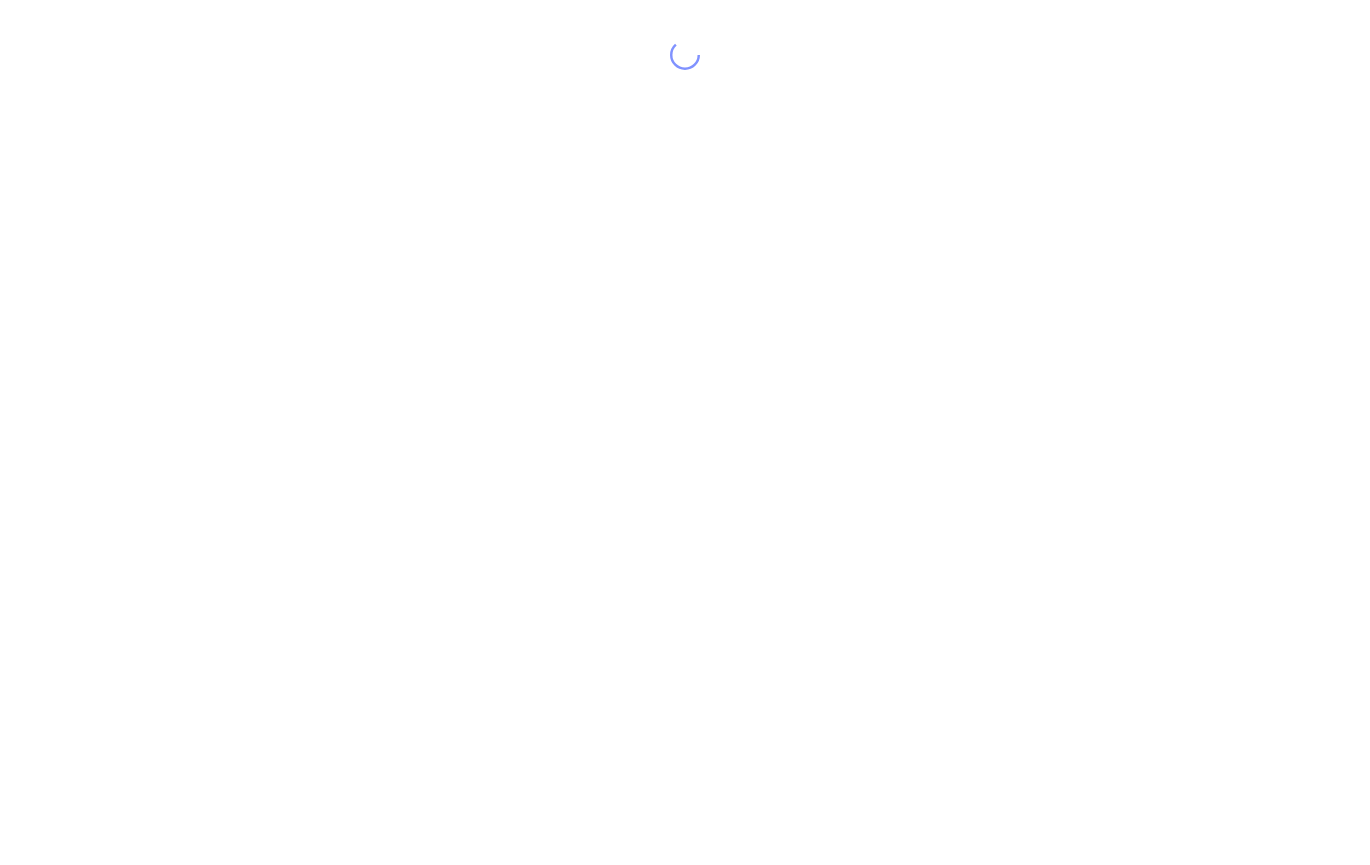 scroll, scrollTop: 0, scrollLeft: 0, axis: both 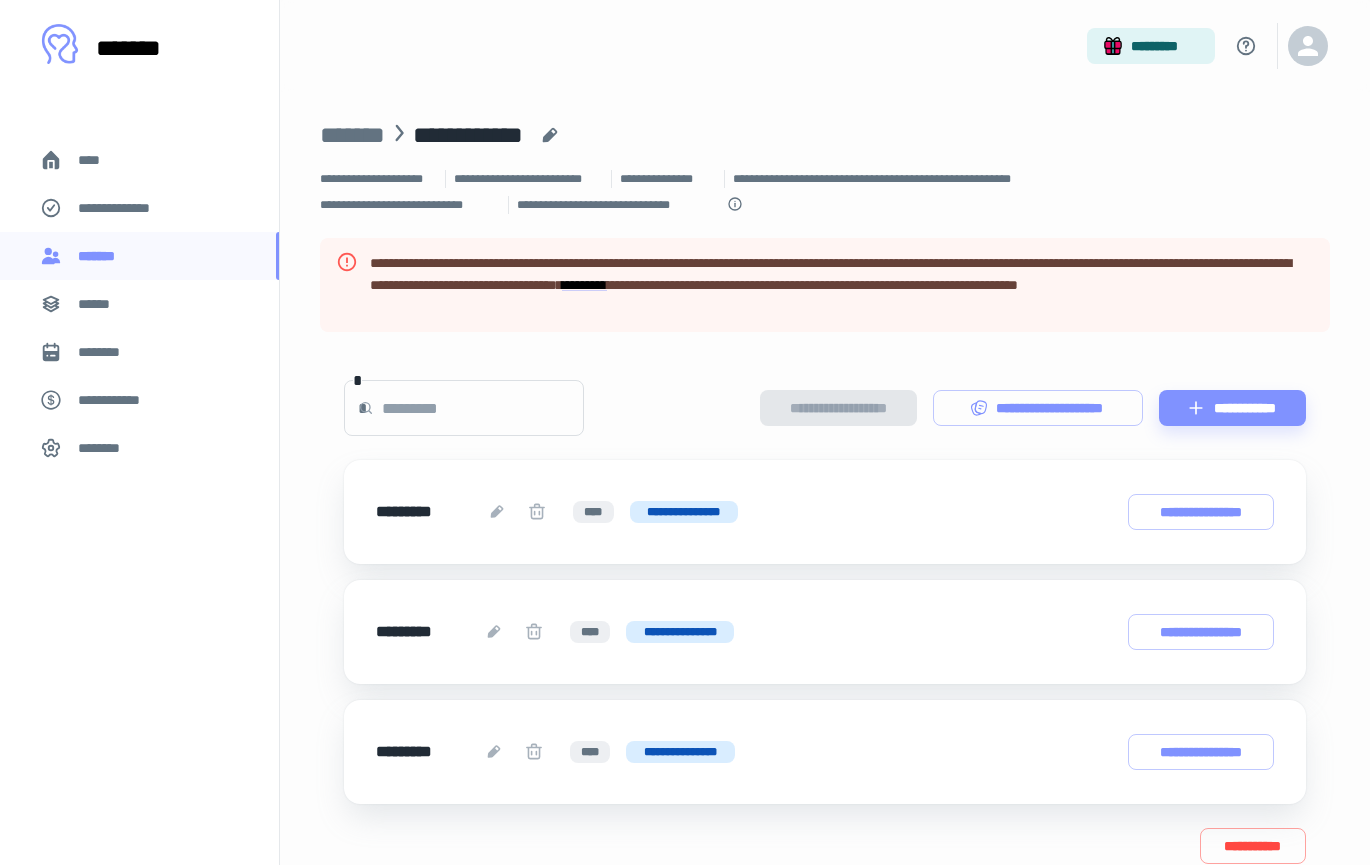 click on "**********" at bounding box center [825, 602] 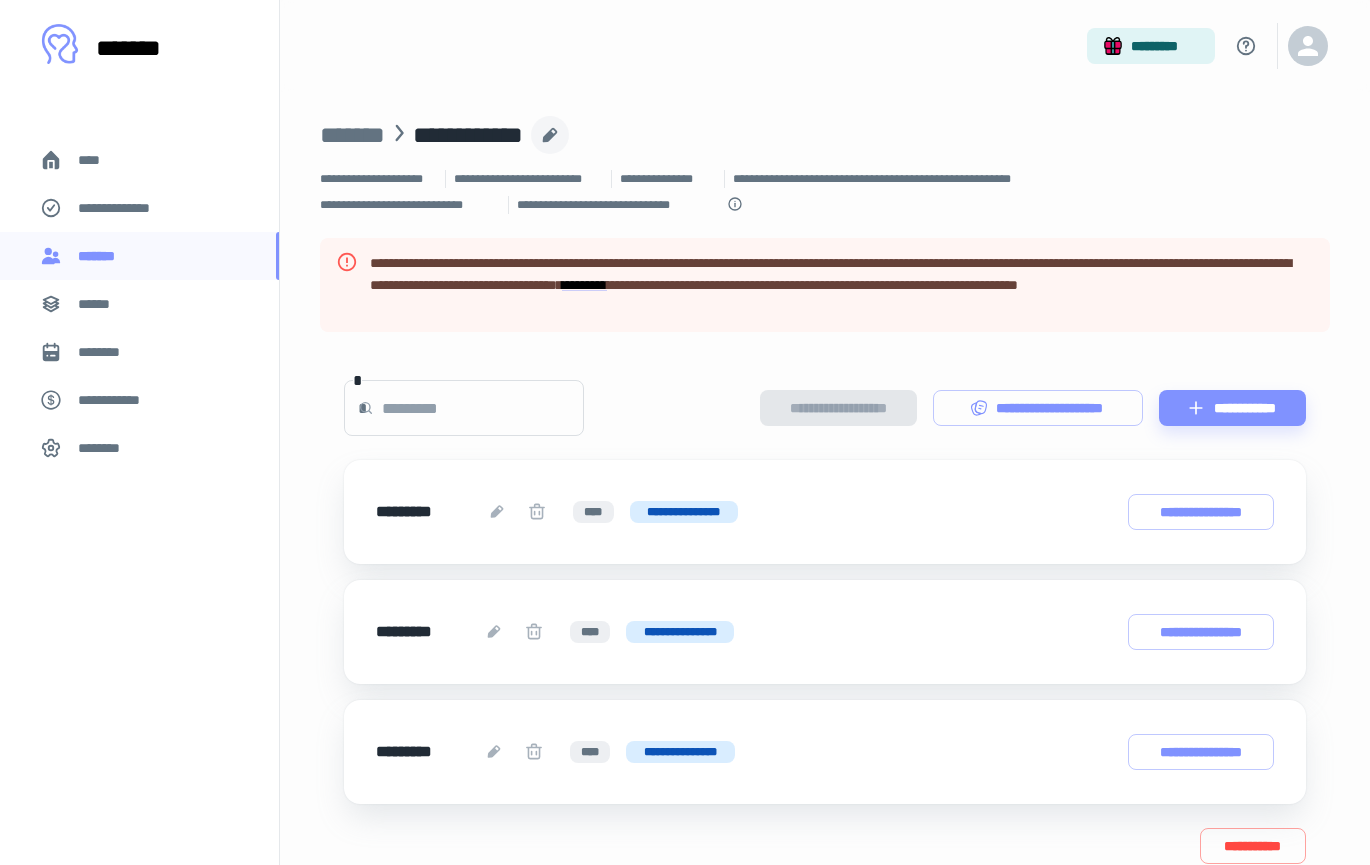 click 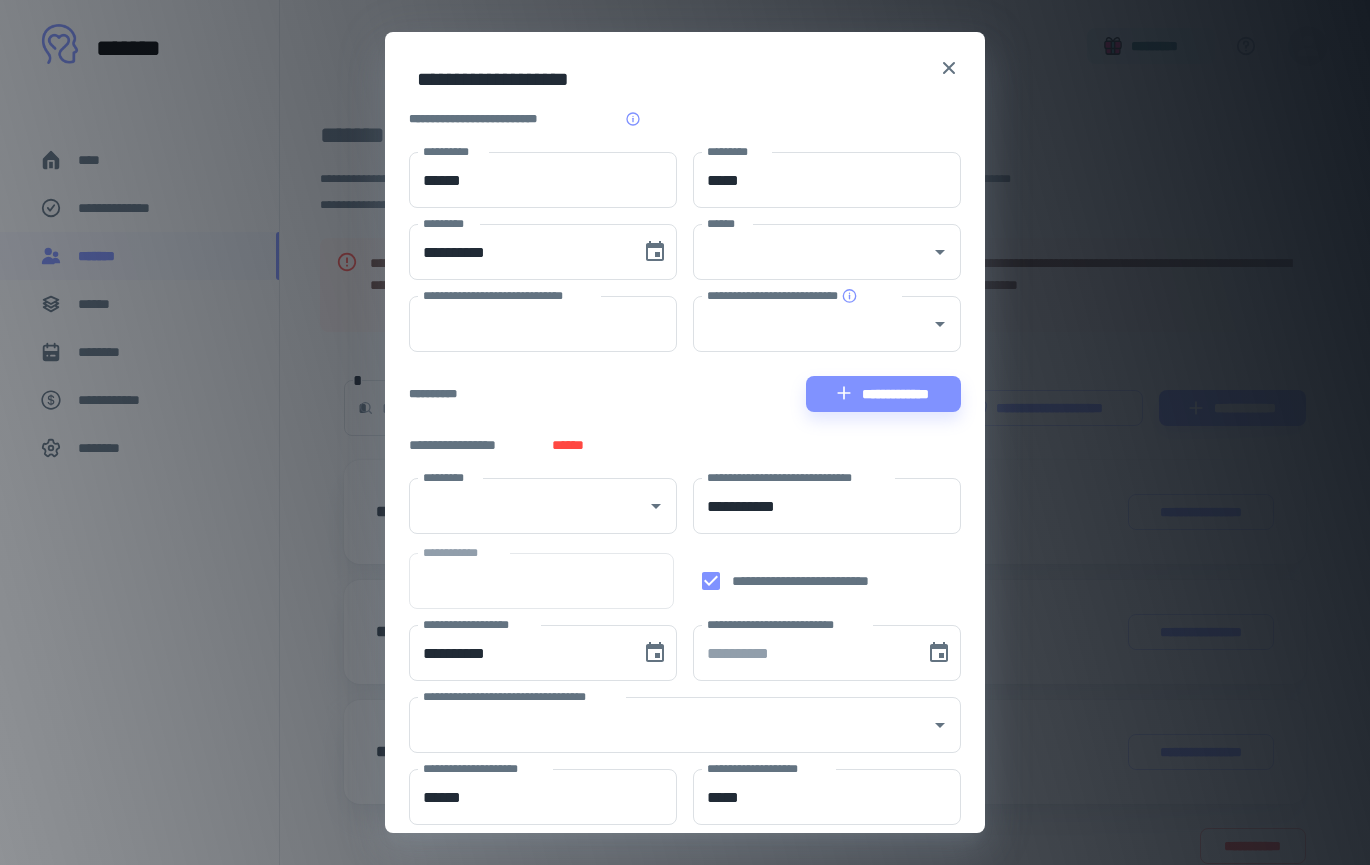 type on "*" 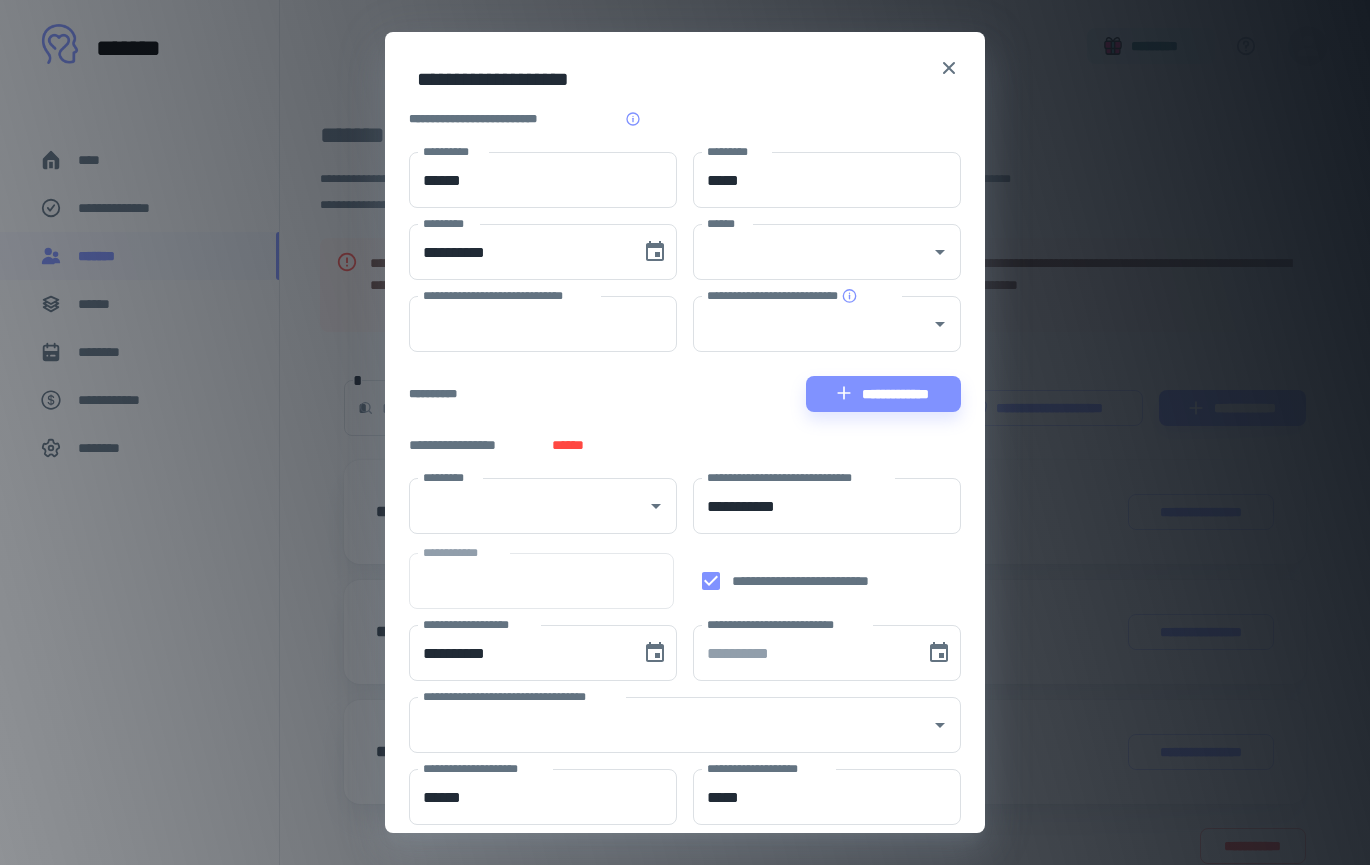 type on "**********" 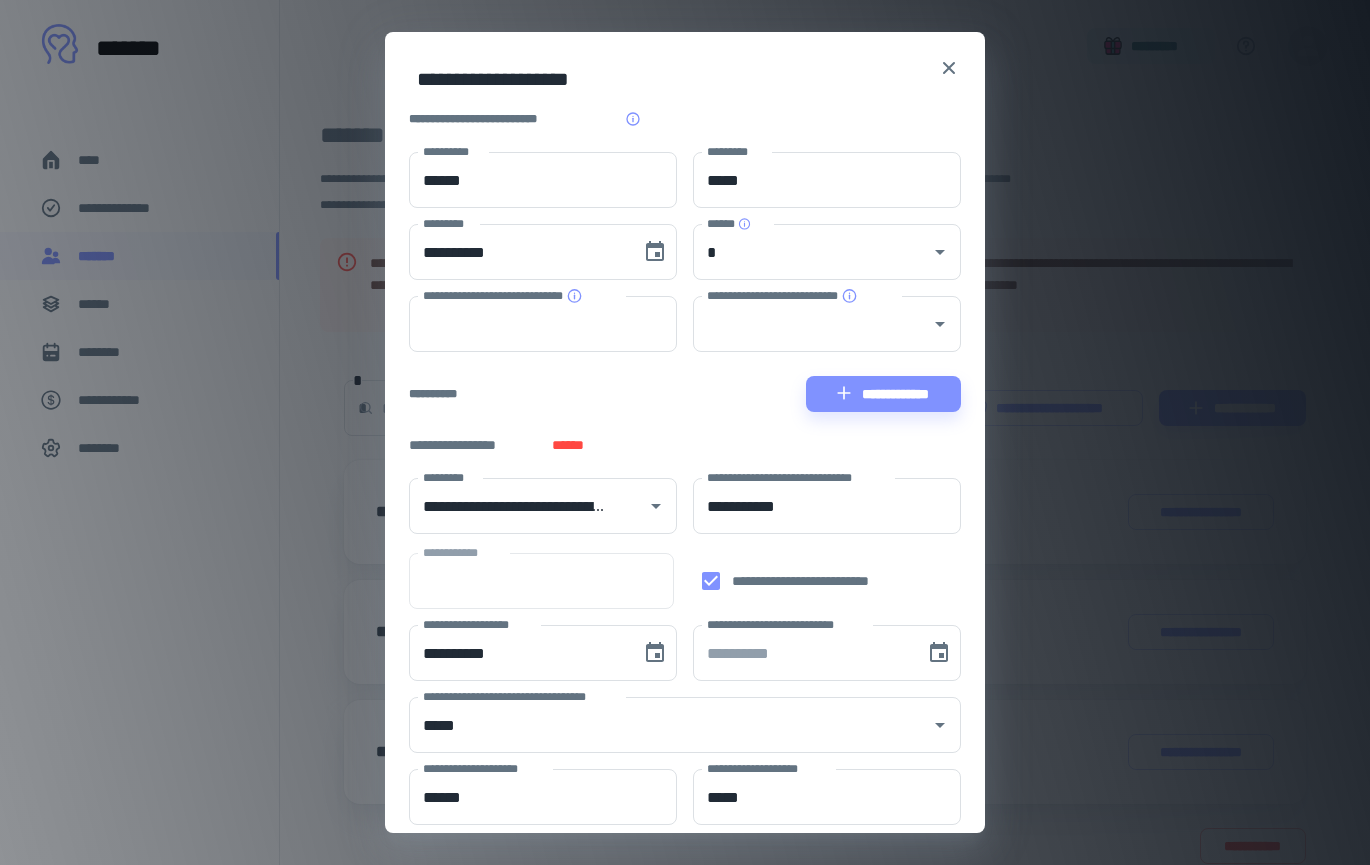 click on "**********" at bounding box center [685, 394] 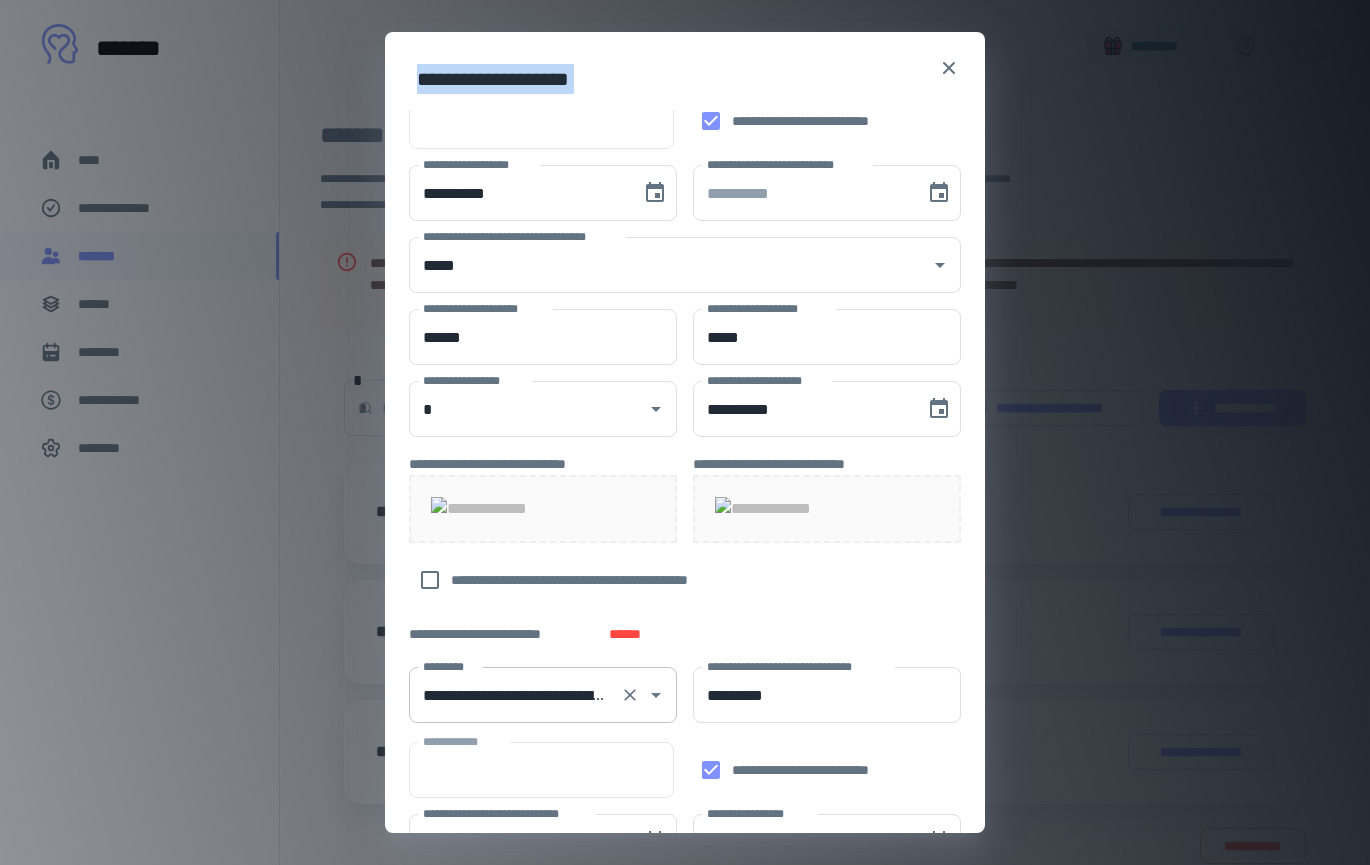 scroll, scrollTop: 500, scrollLeft: 0, axis: vertical 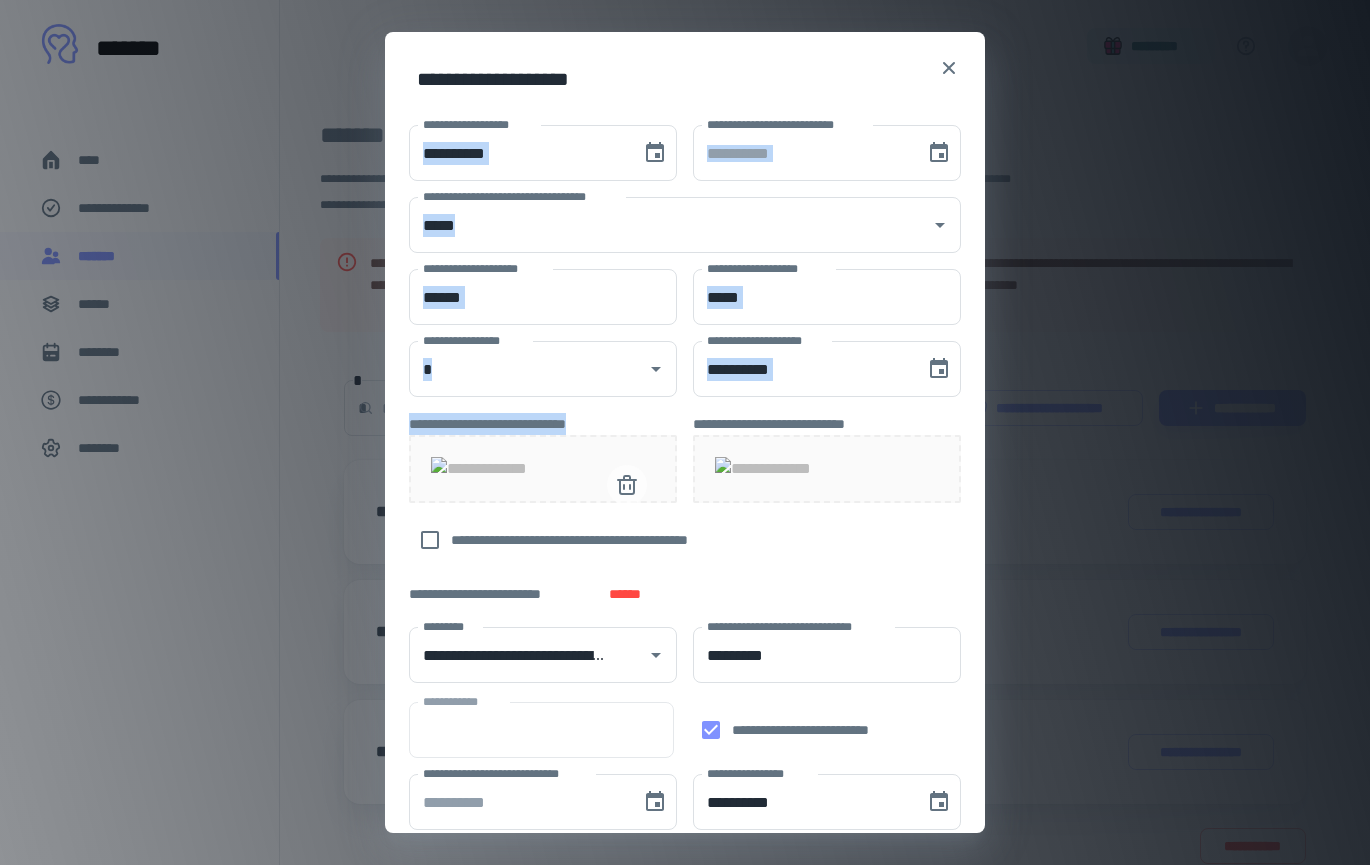 drag, startPoint x: 404, startPoint y: 411, endPoint x: 419, endPoint y: 466, distance: 57.00877 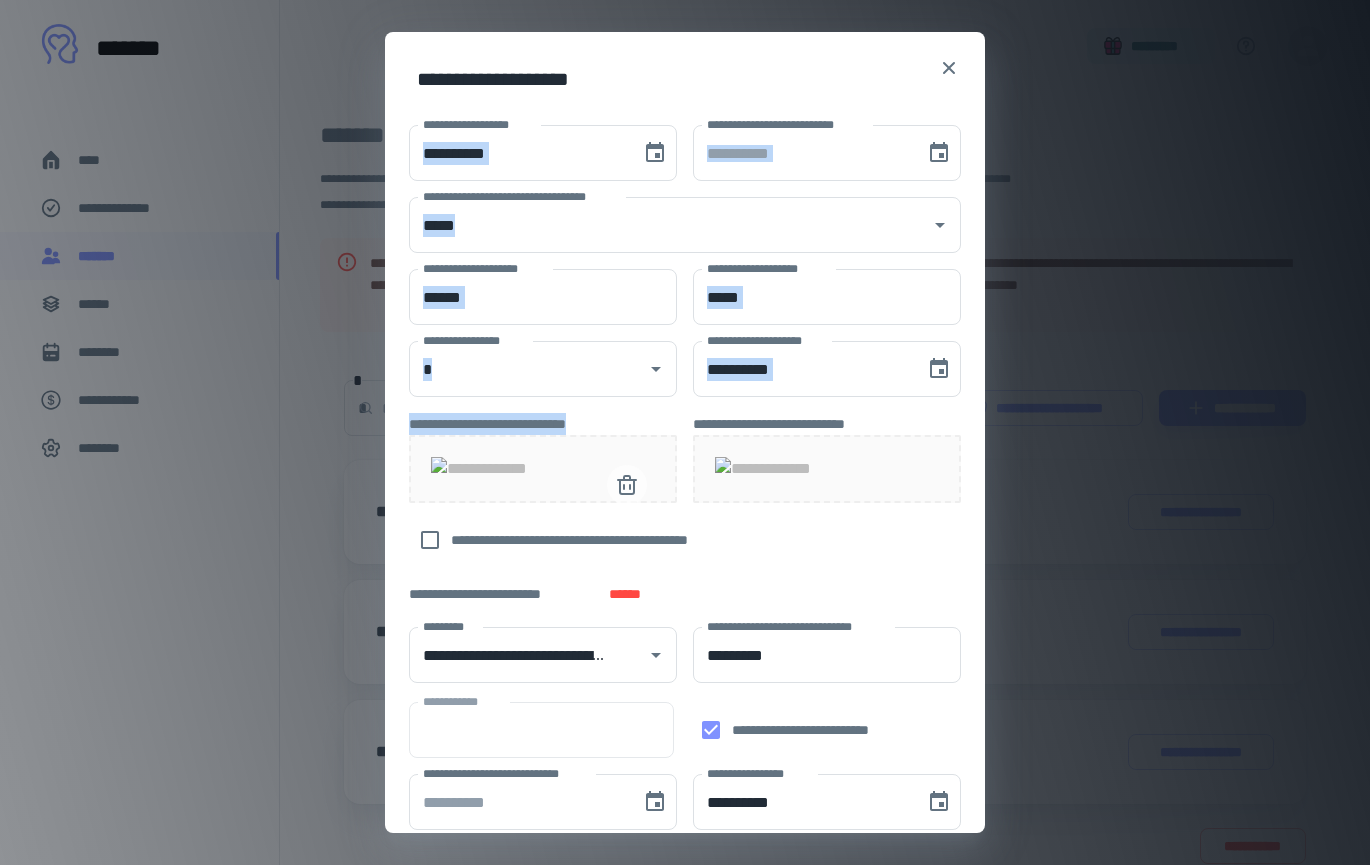 click at bounding box center [543, 469] 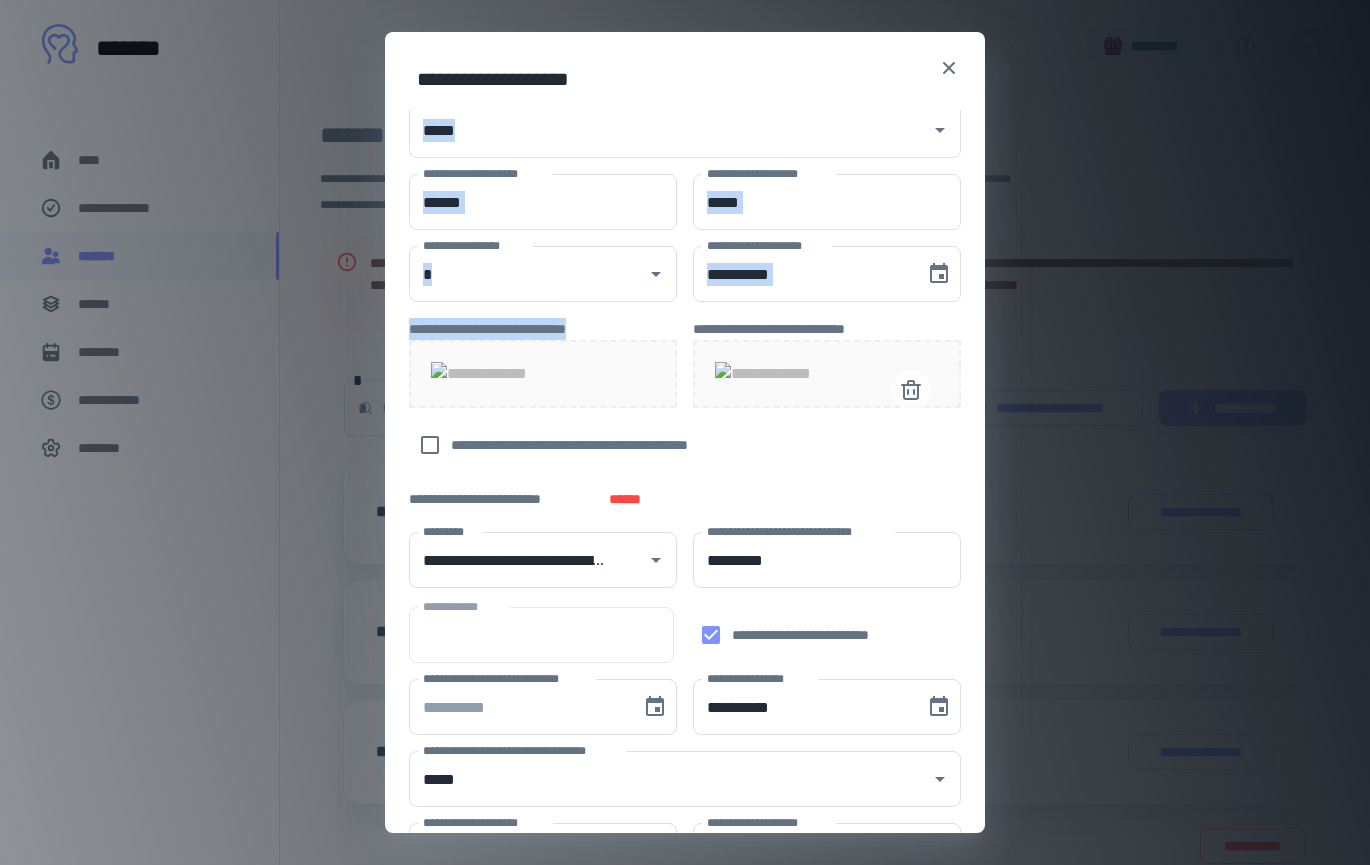 scroll, scrollTop: 686, scrollLeft: 0, axis: vertical 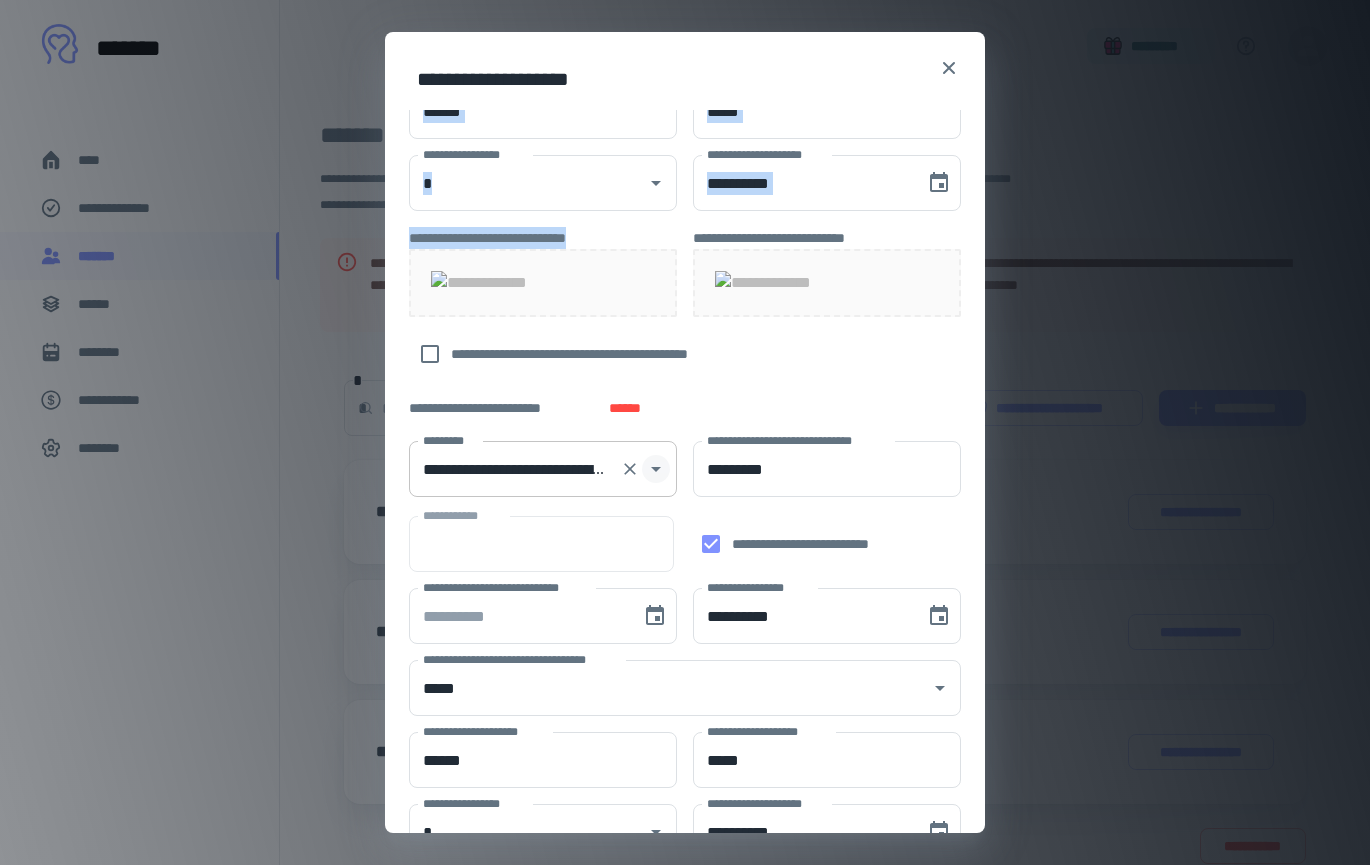click 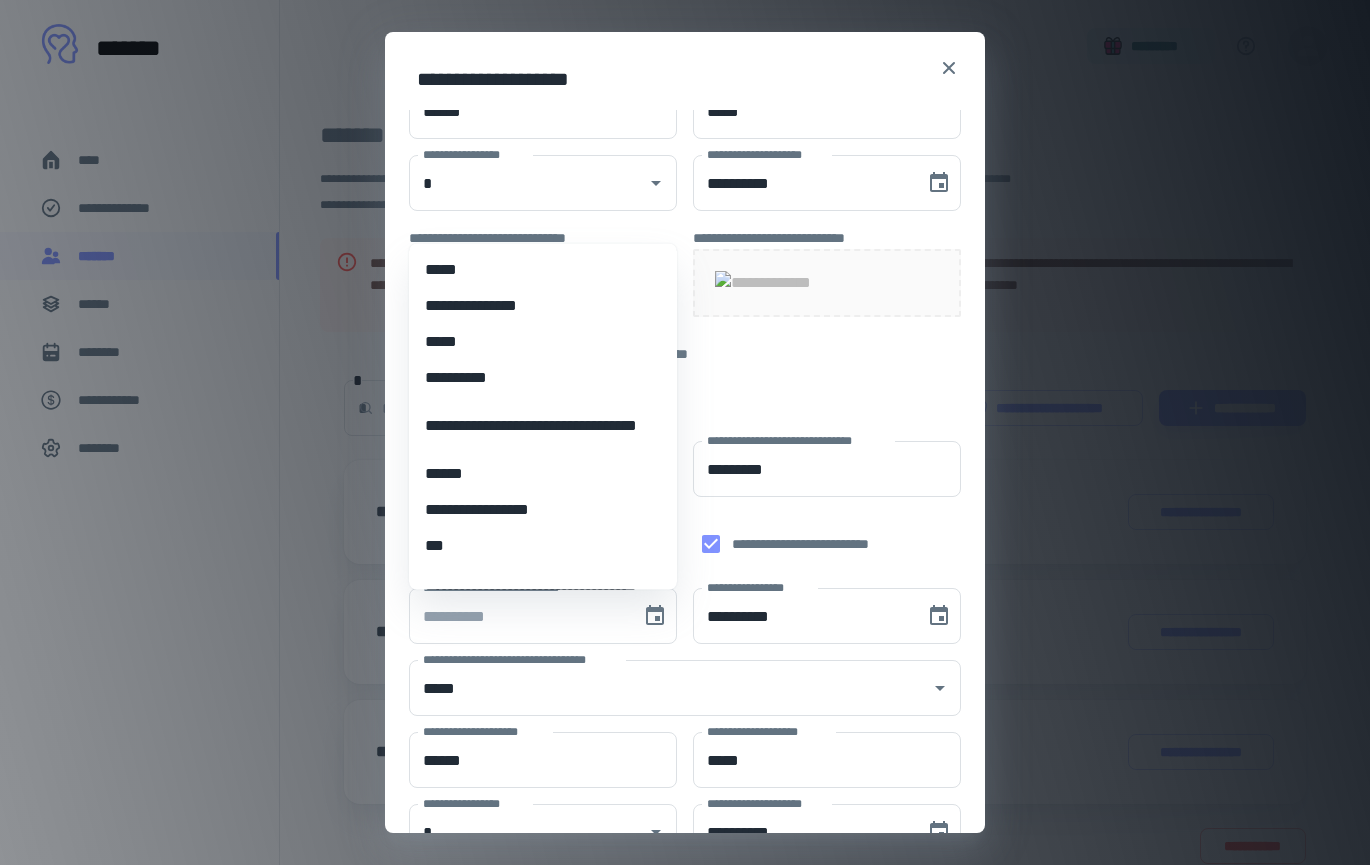 scroll, scrollTop: 7258, scrollLeft: 0, axis: vertical 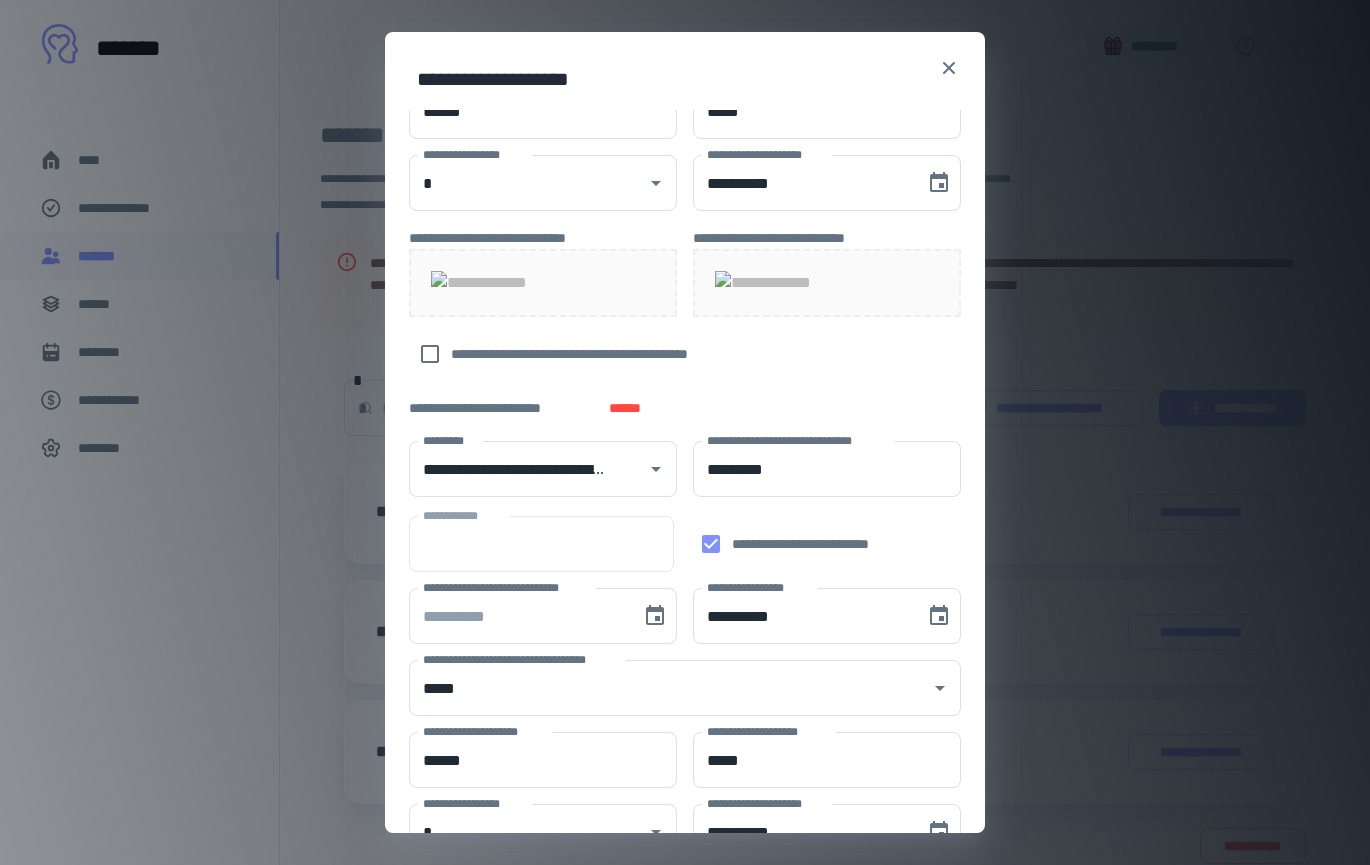 click on "**********" at bounding box center [685, 354] 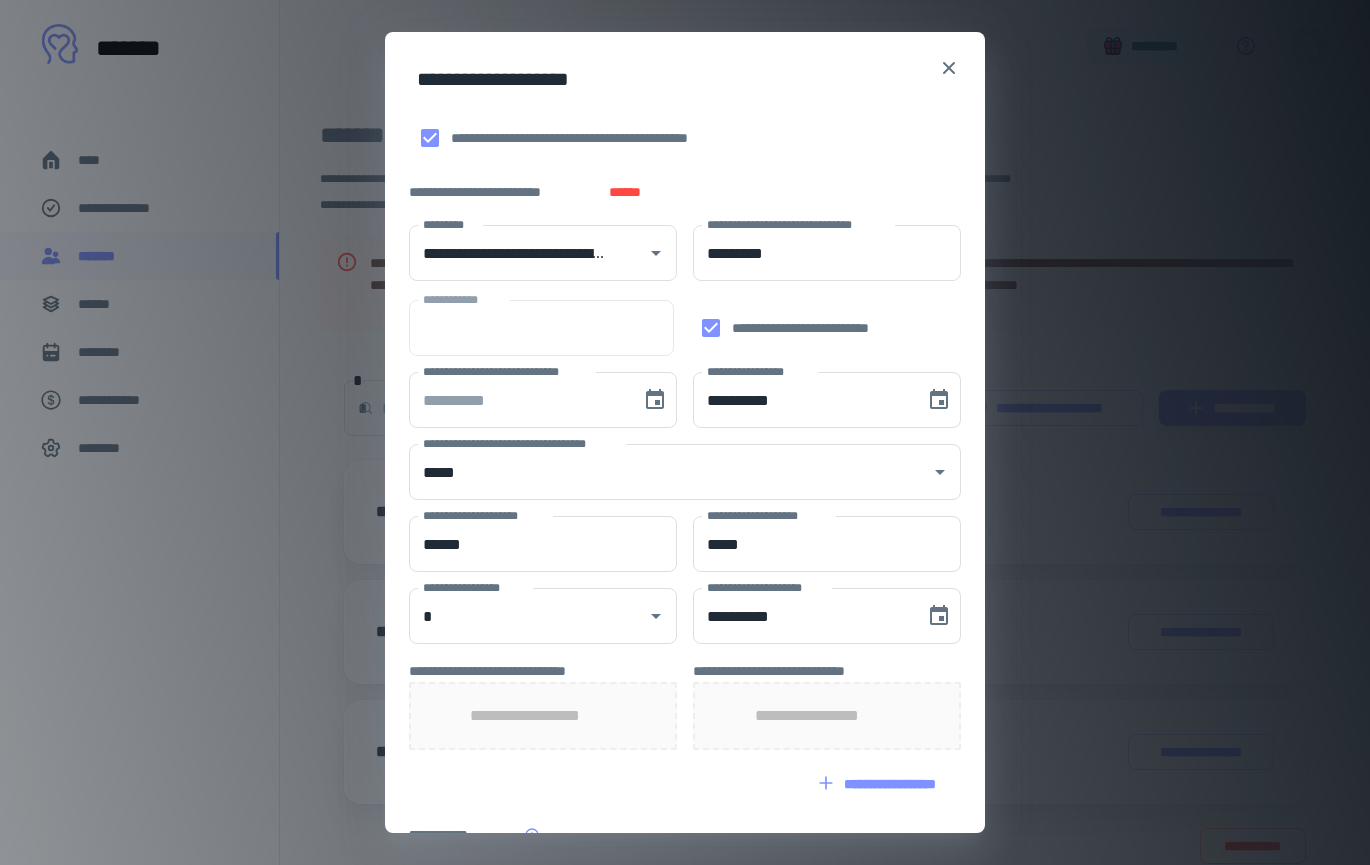 click on "**********" at bounding box center [685, 138] 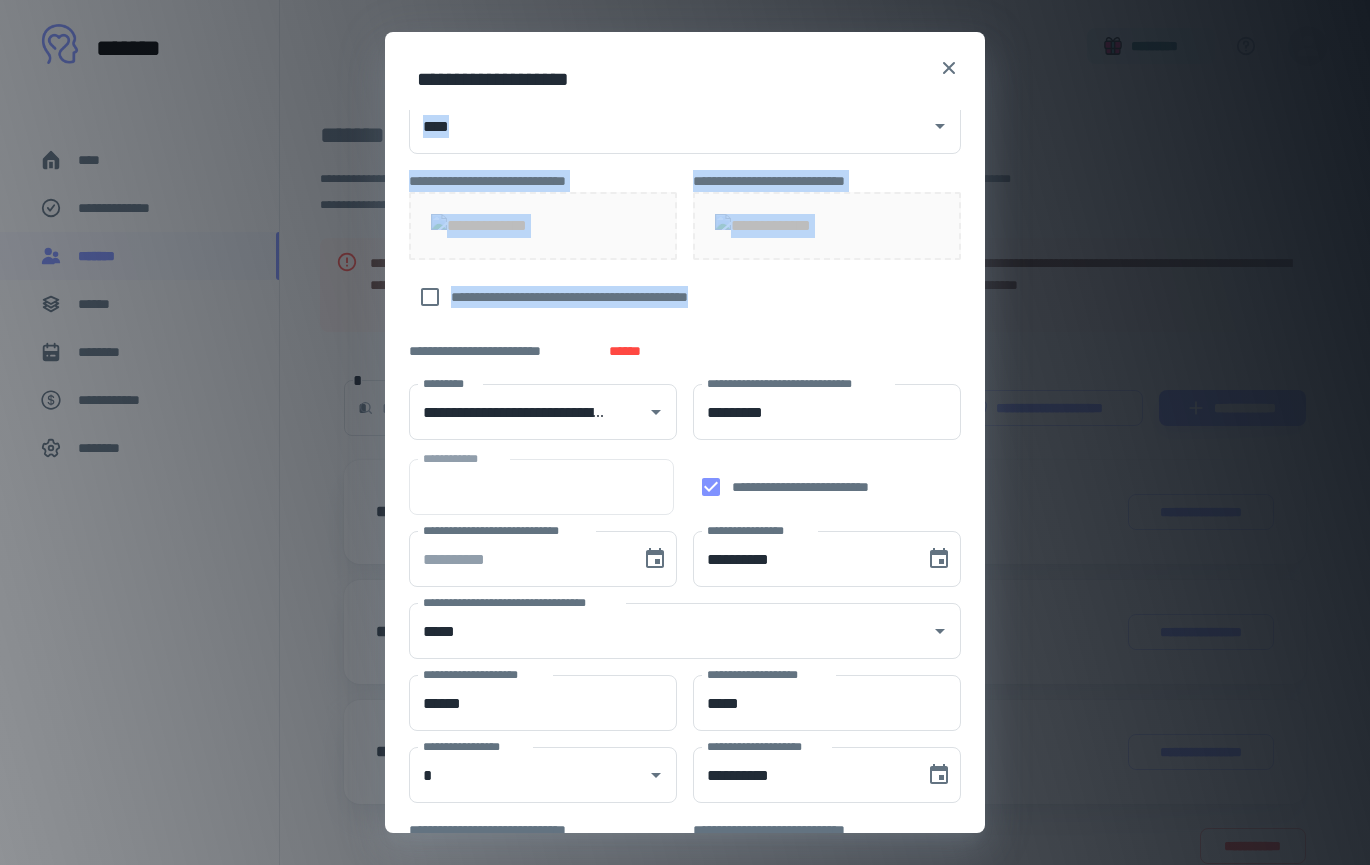 drag, startPoint x: 825, startPoint y: 351, endPoint x: 728, endPoint y: 99, distance: 270.02408 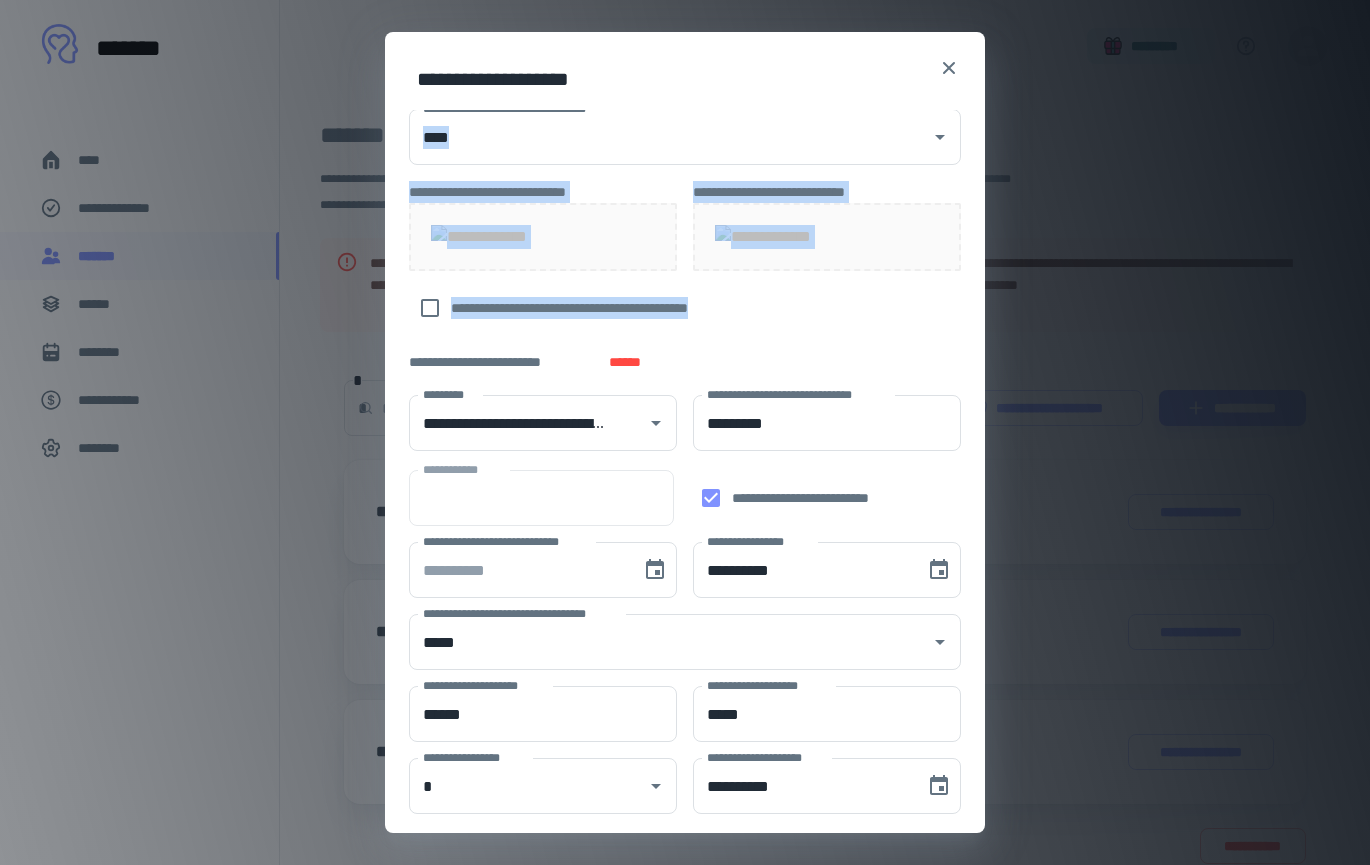click on "**********" at bounding box center [685, 308] 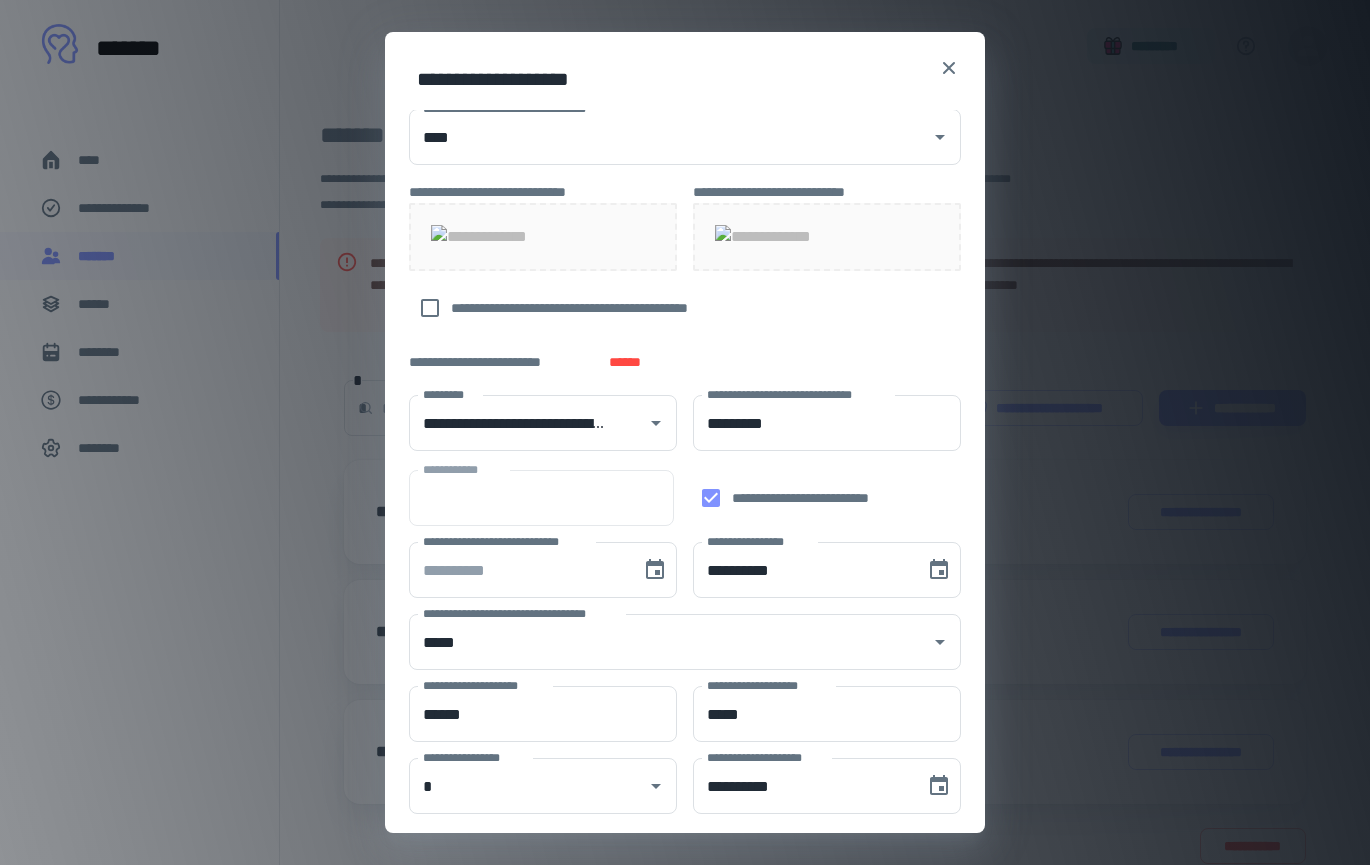 type on "***" 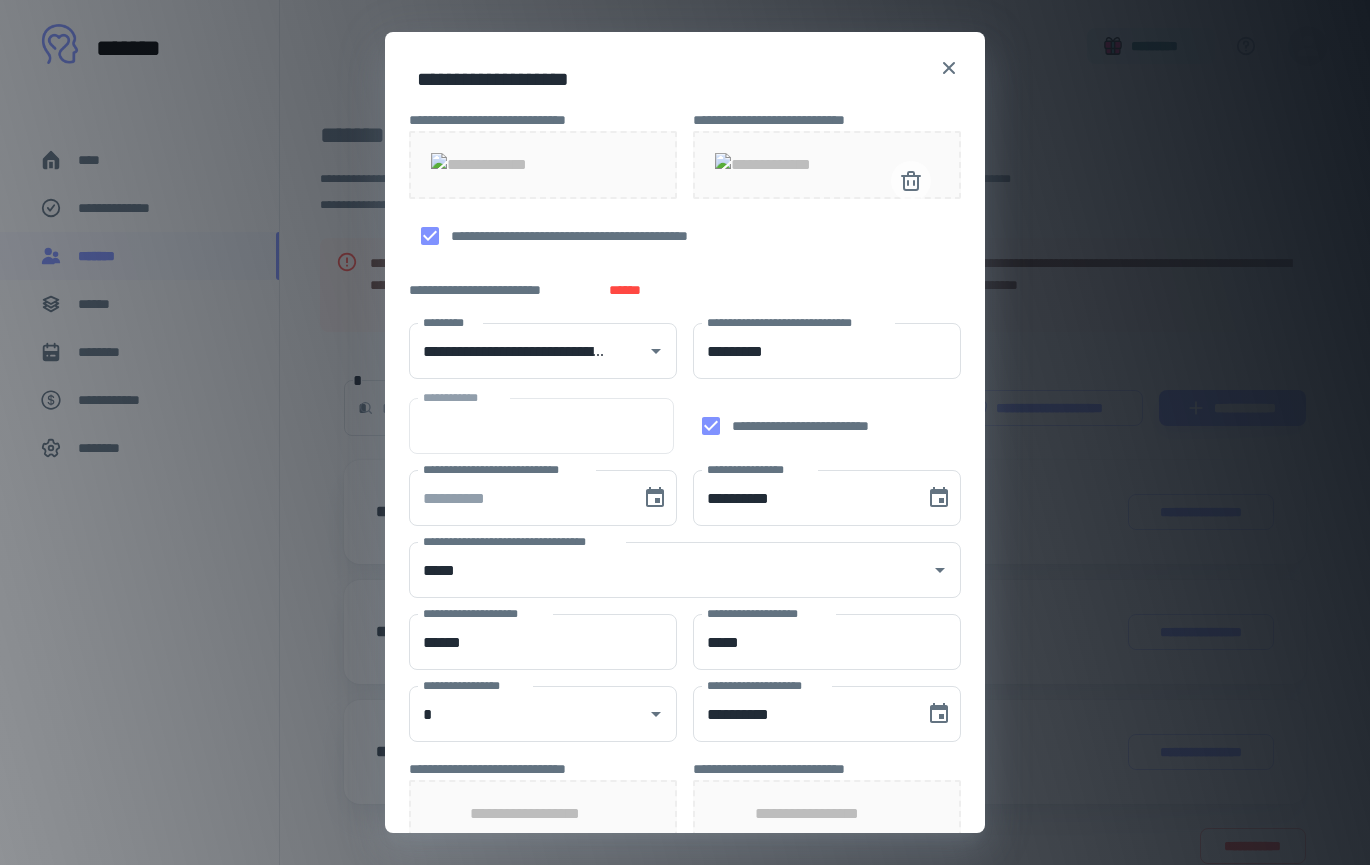 click at bounding box center [827, 165] 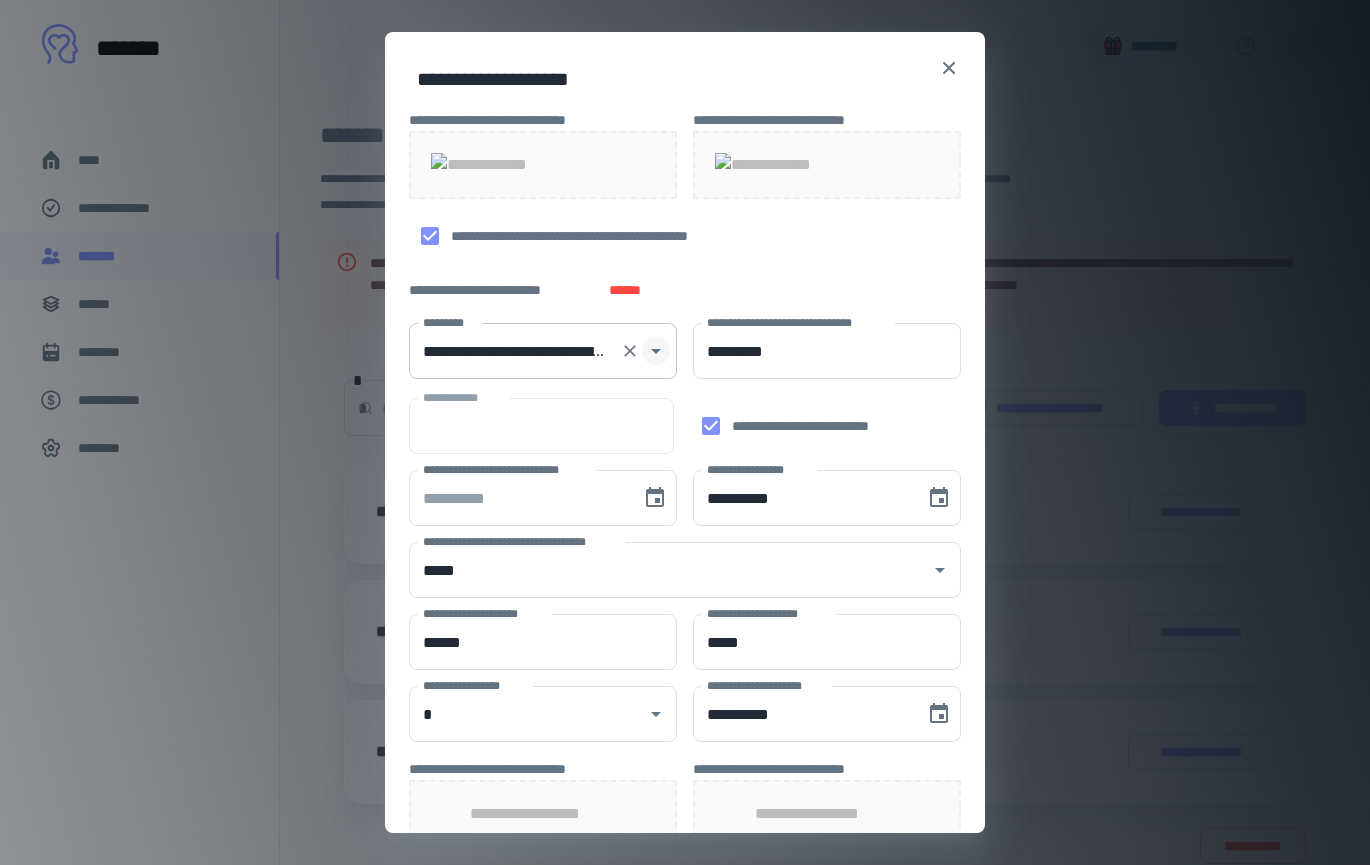 click 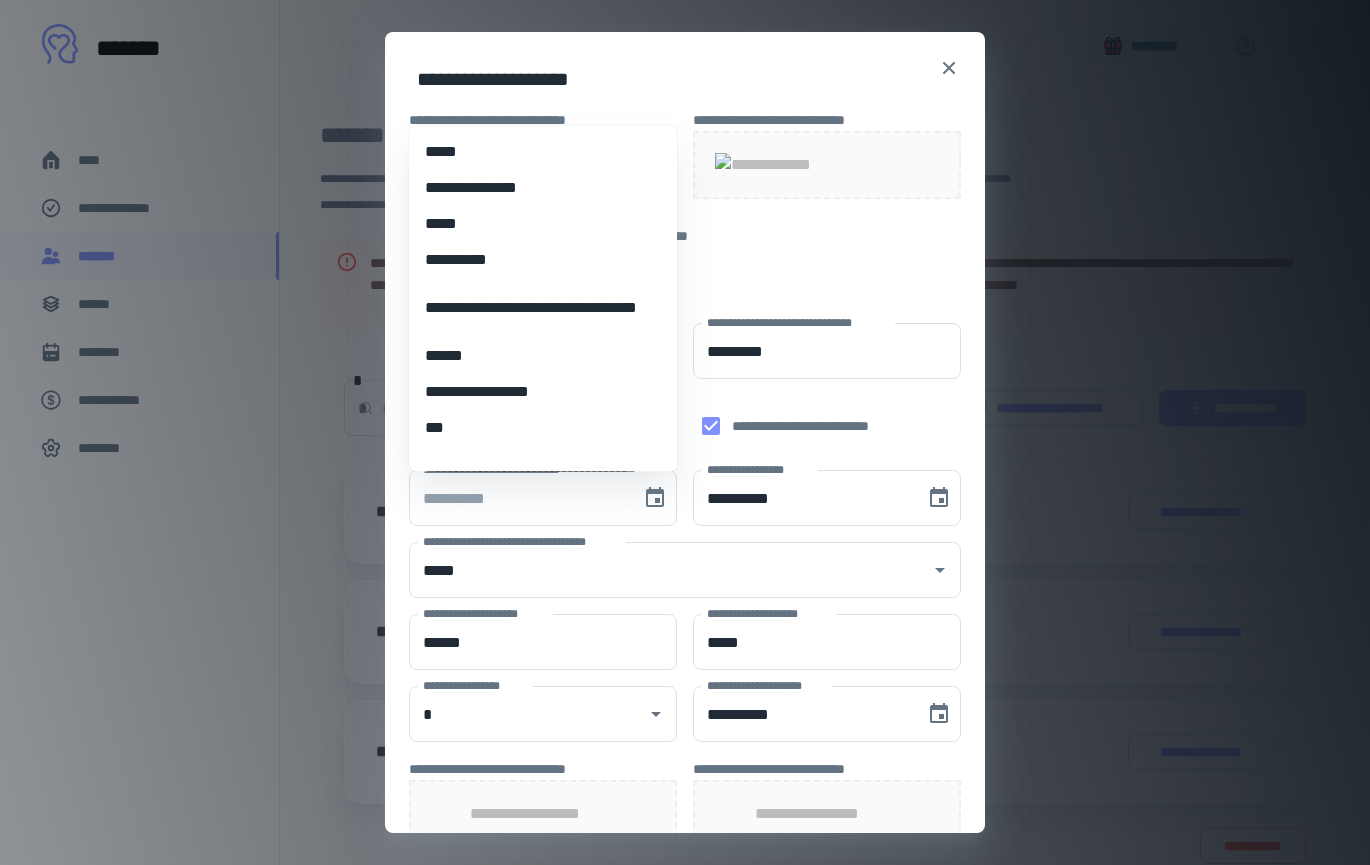 scroll, scrollTop: 7258, scrollLeft: 0, axis: vertical 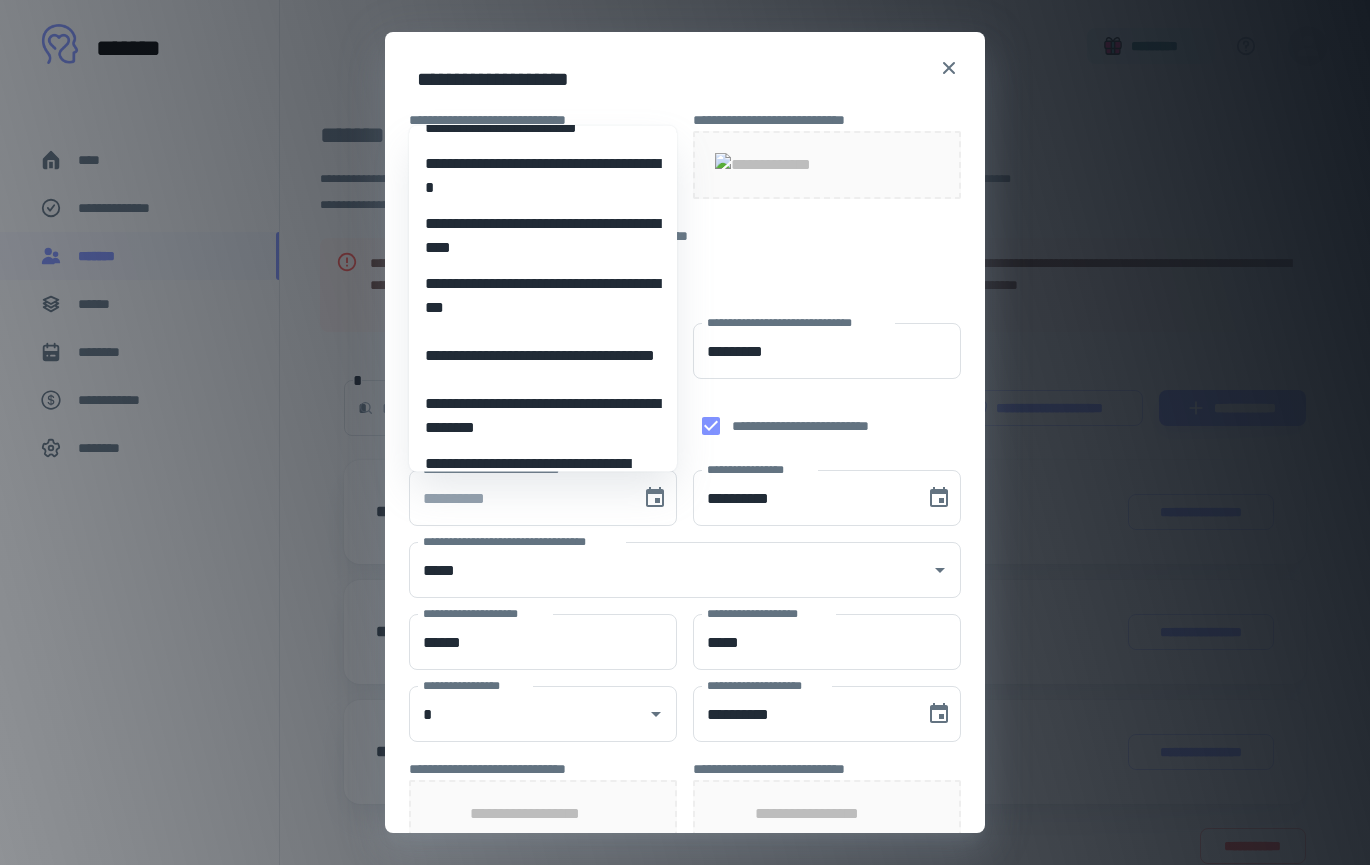 click on "**********" at bounding box center (685, 471) 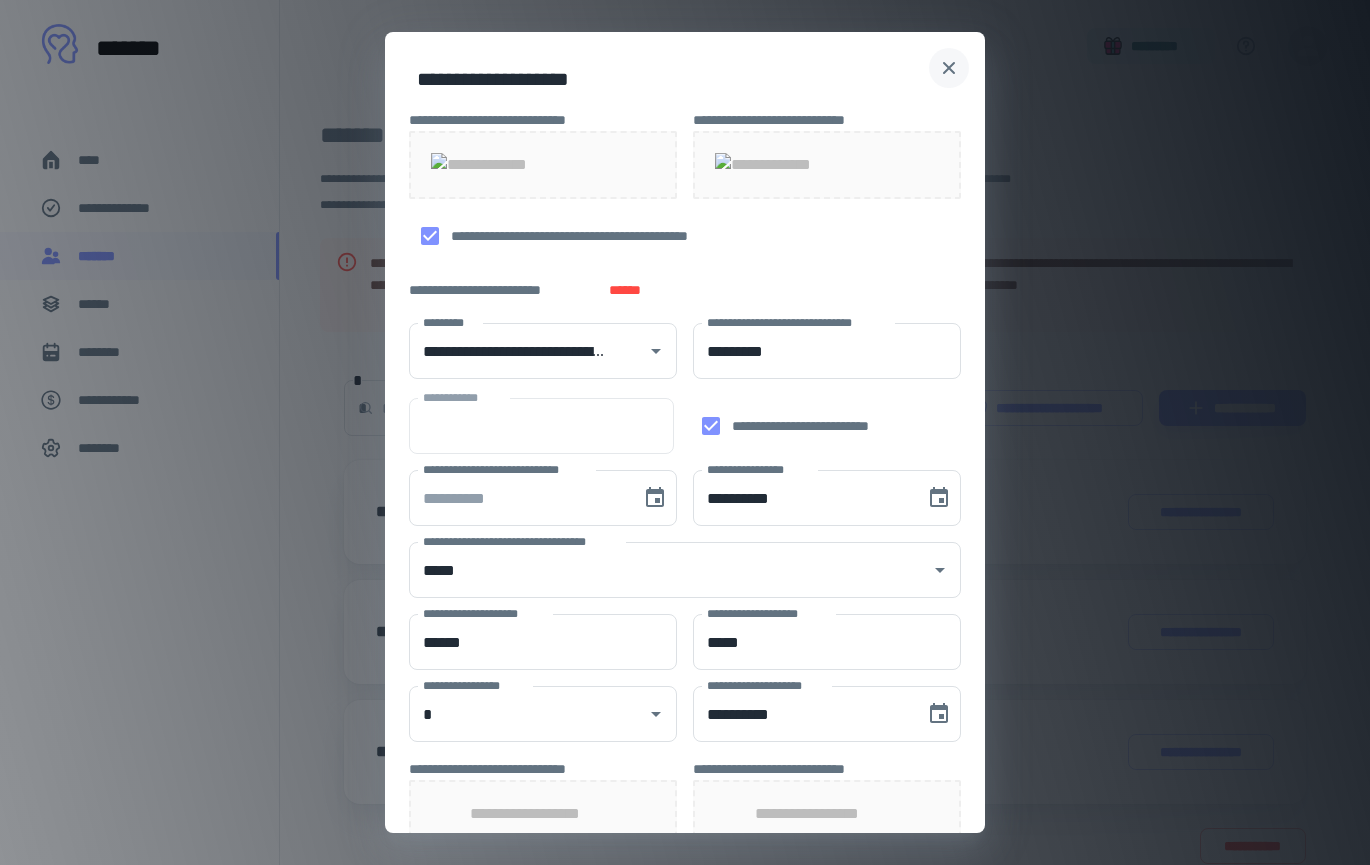 click 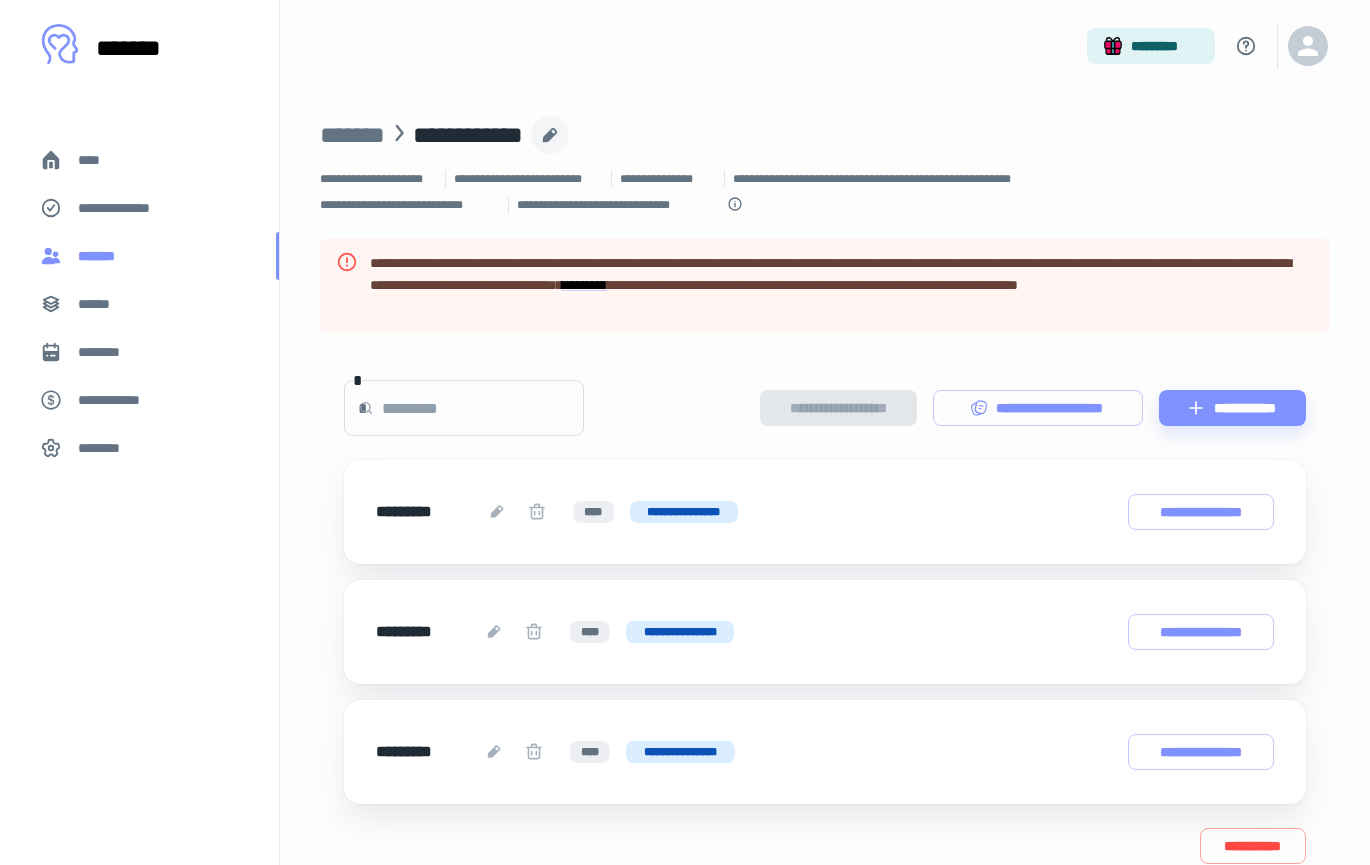 click on "*******" at bounding box center (101, 256) 